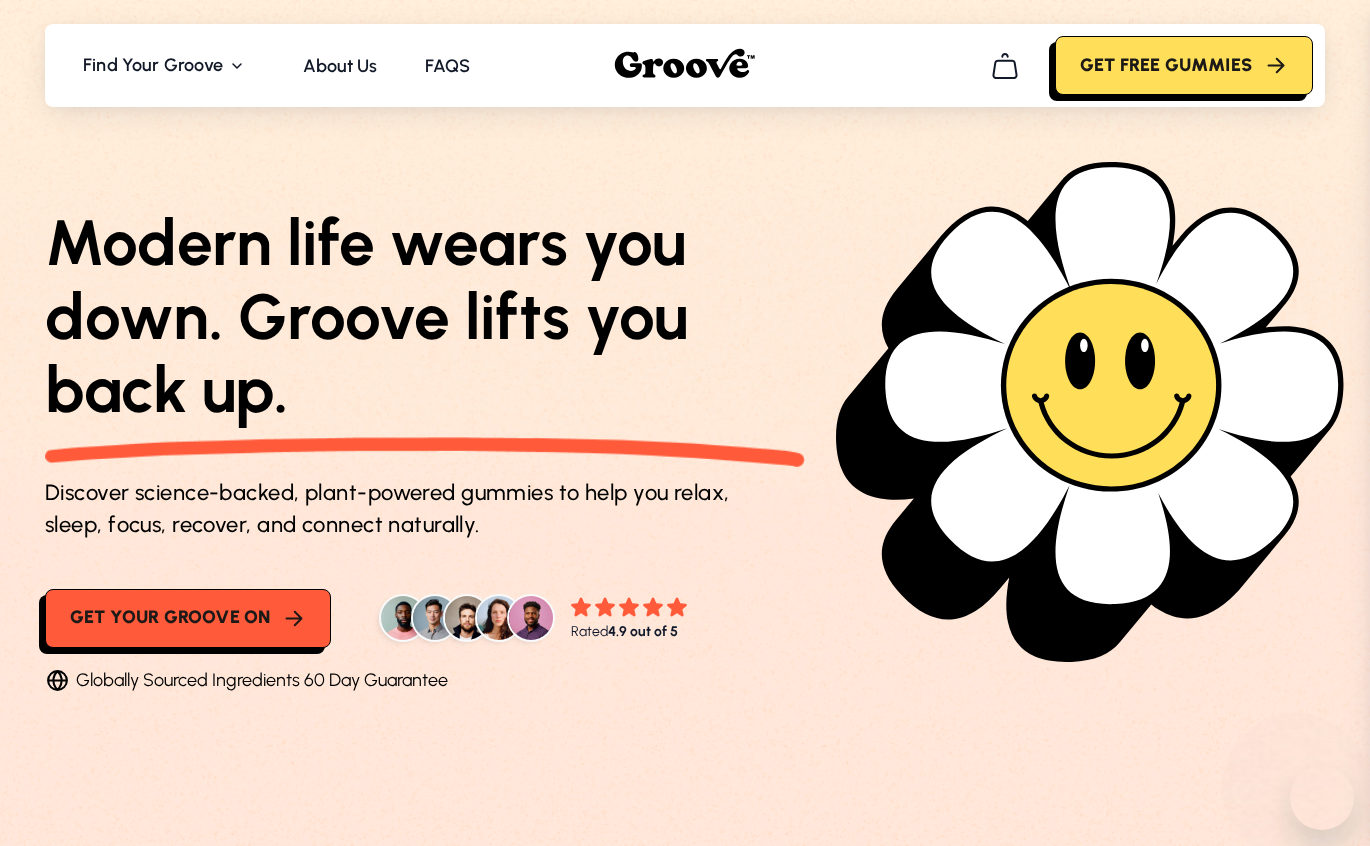scroll, scrollTop: 0, scrollLeft: 0, axis: both 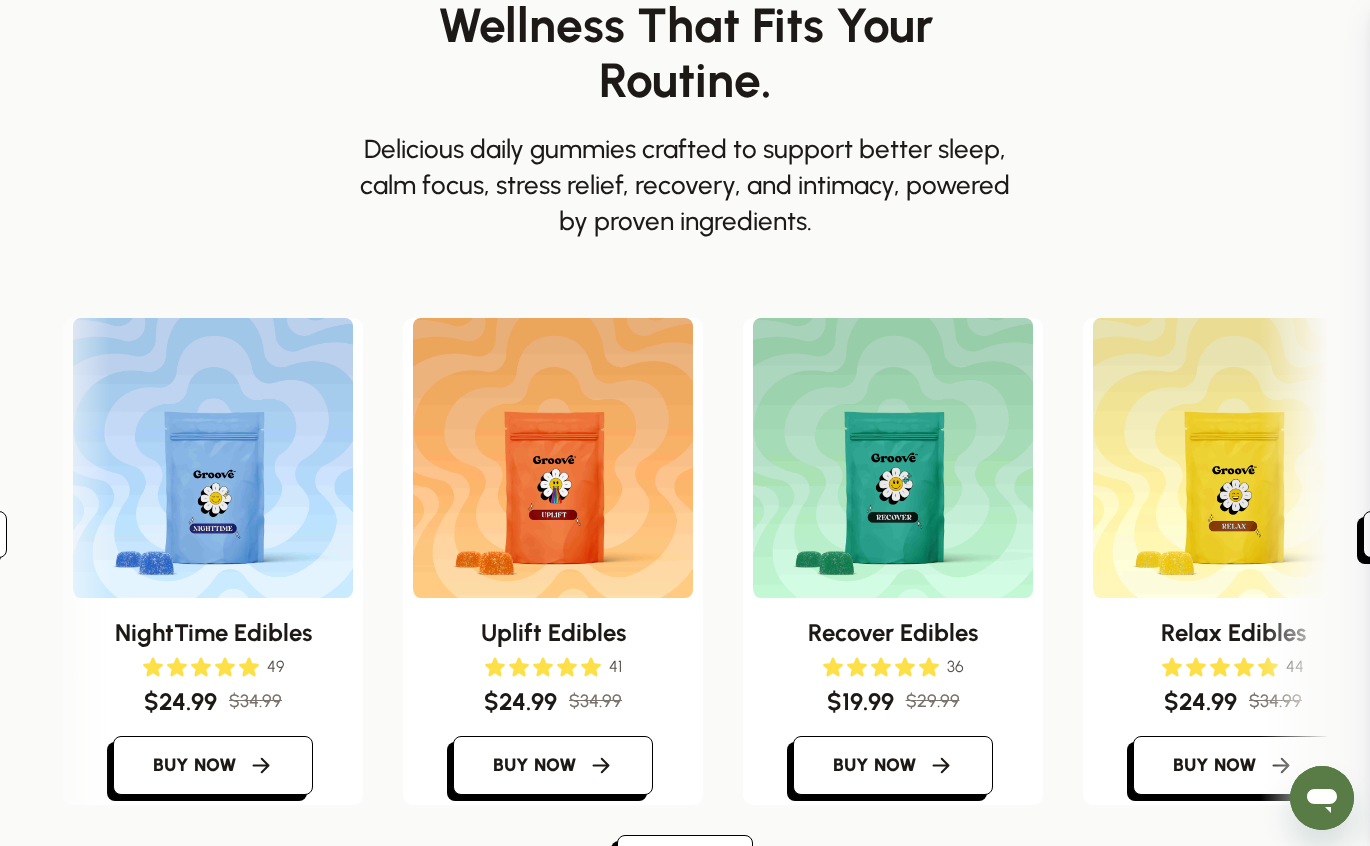 click at bounding box center (213, 458) 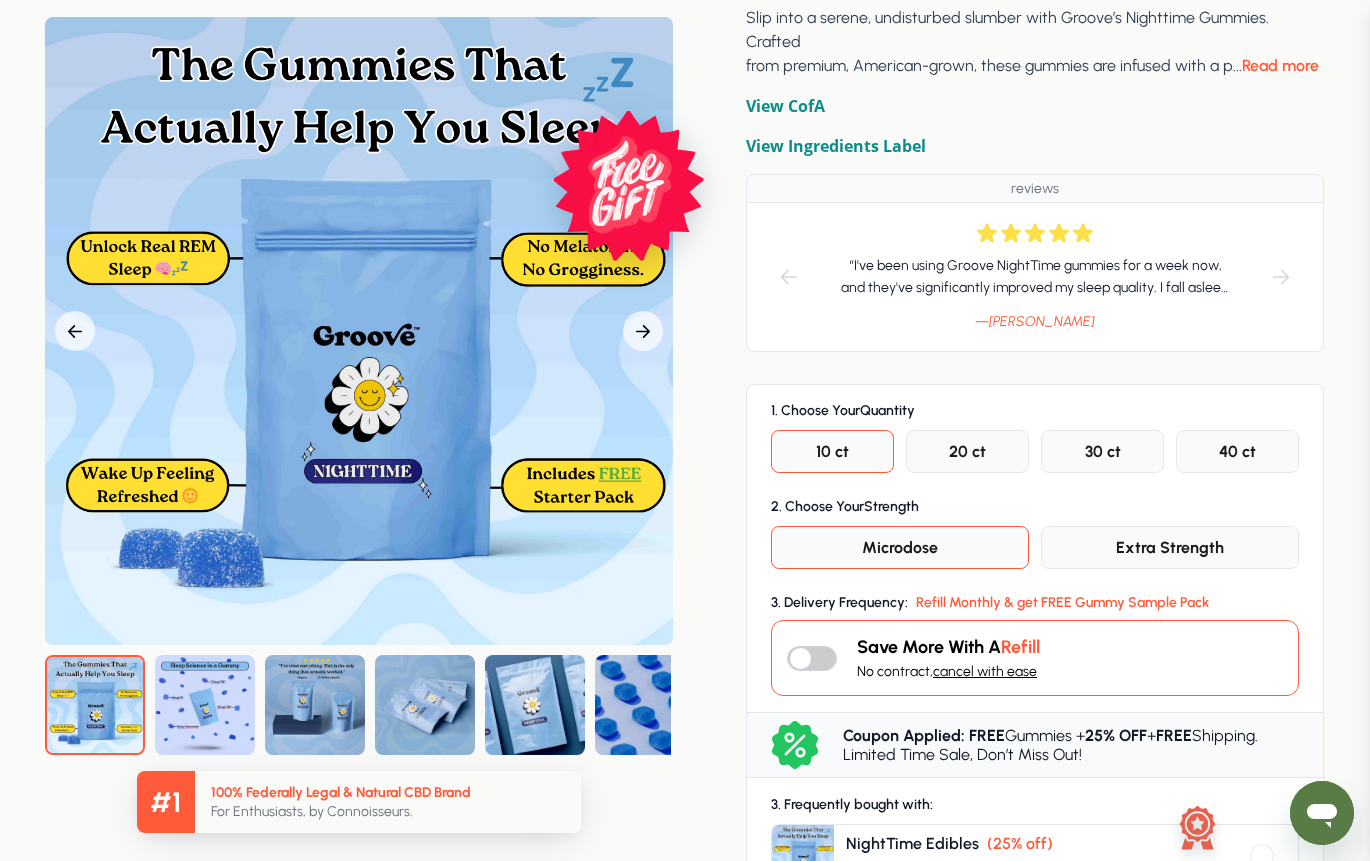scroll, scrollTop: 300, scrollLeft: 0, axis: vertical 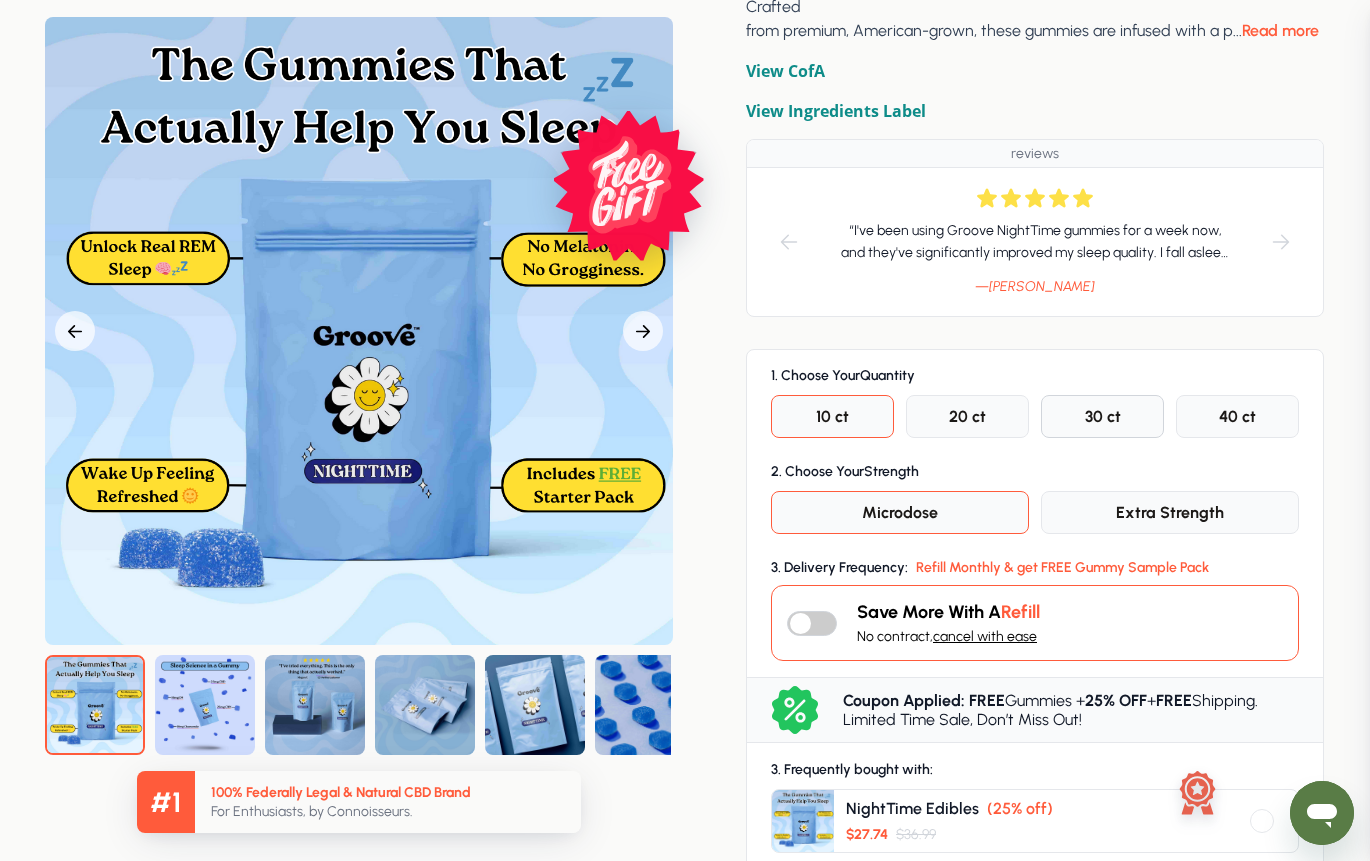 click on "30 ct" at bounding box center (1102, 416) 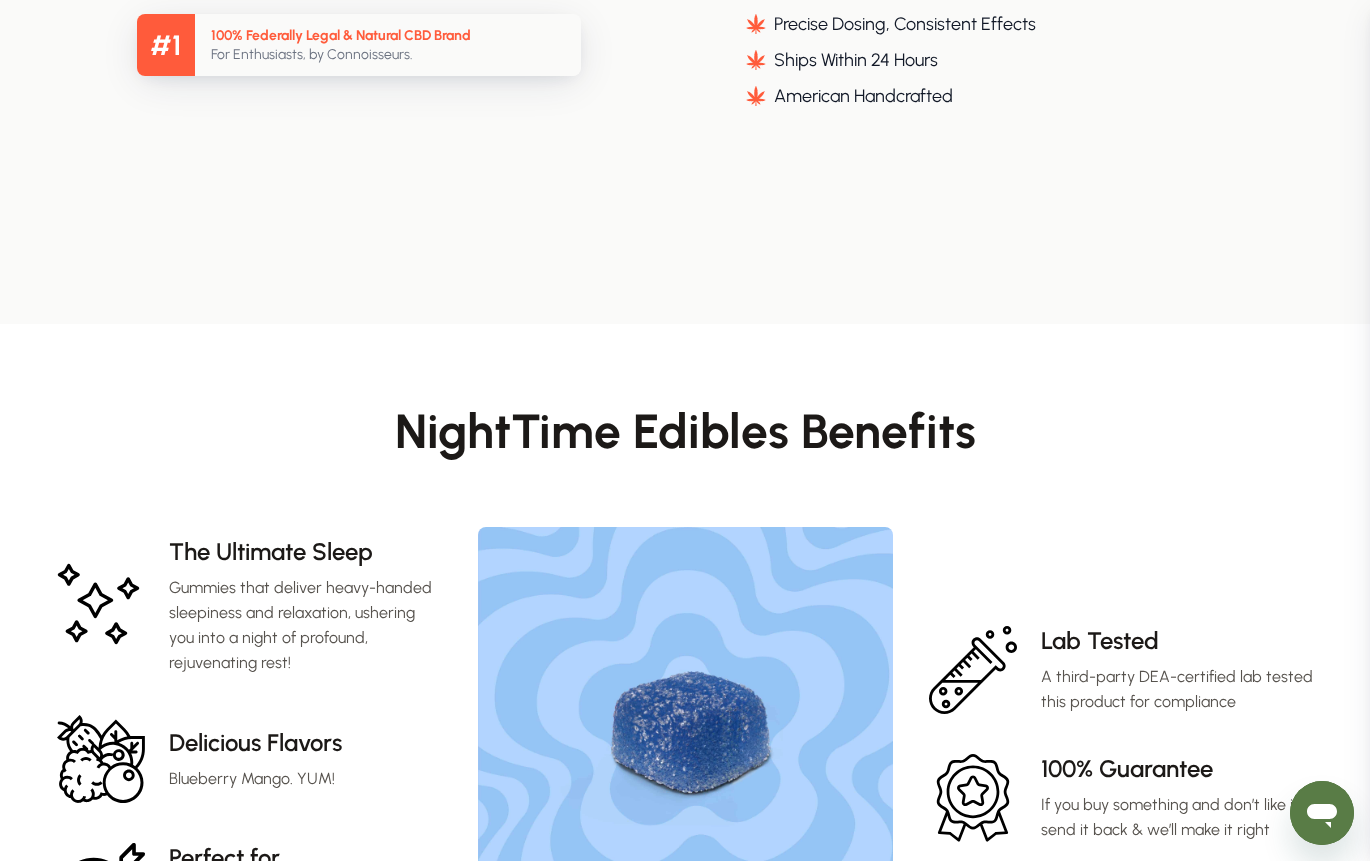 scroll, scrollTop: 1700, scrollLeft: 0, axis: vertical 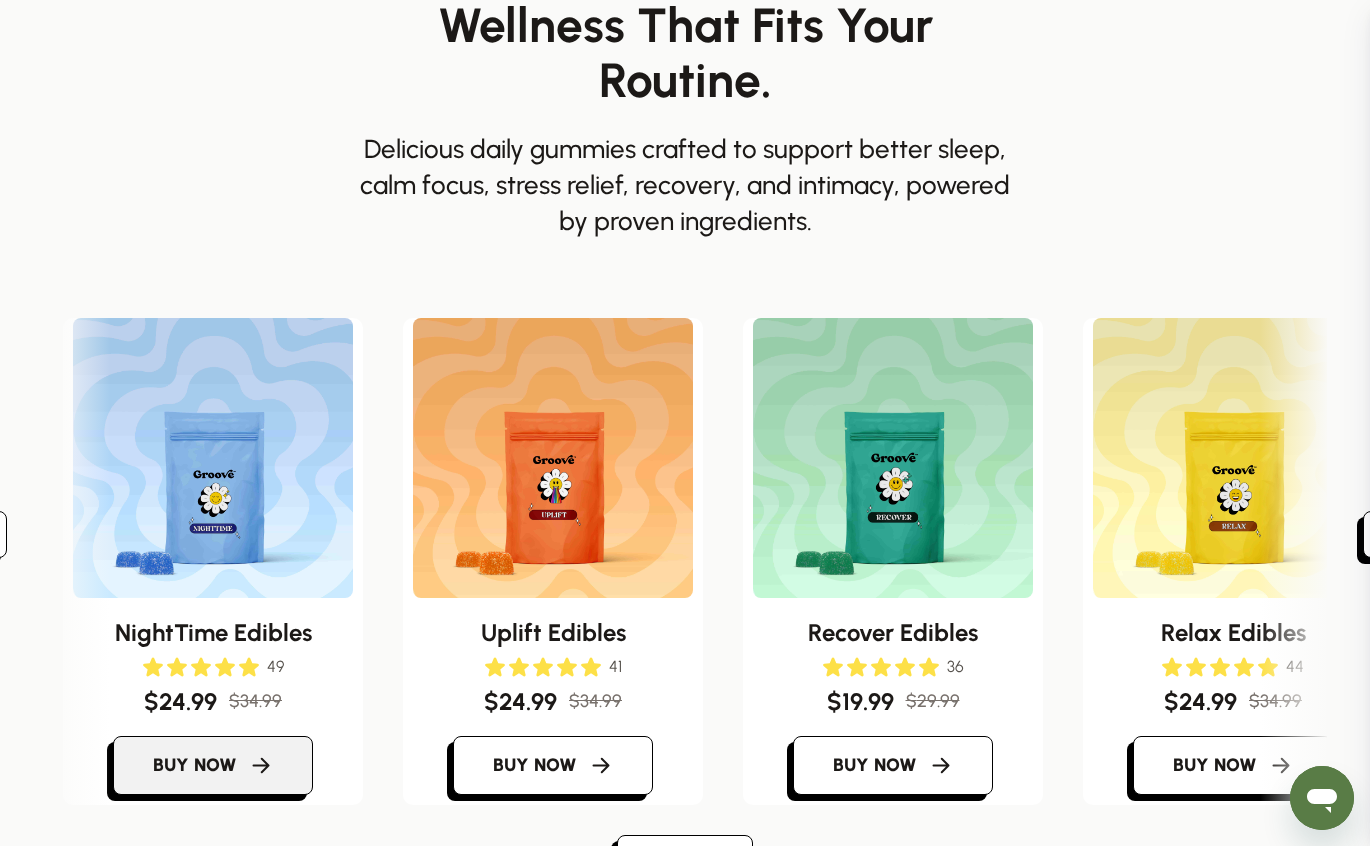click on "Buy now" at bounding box center (195, 766) 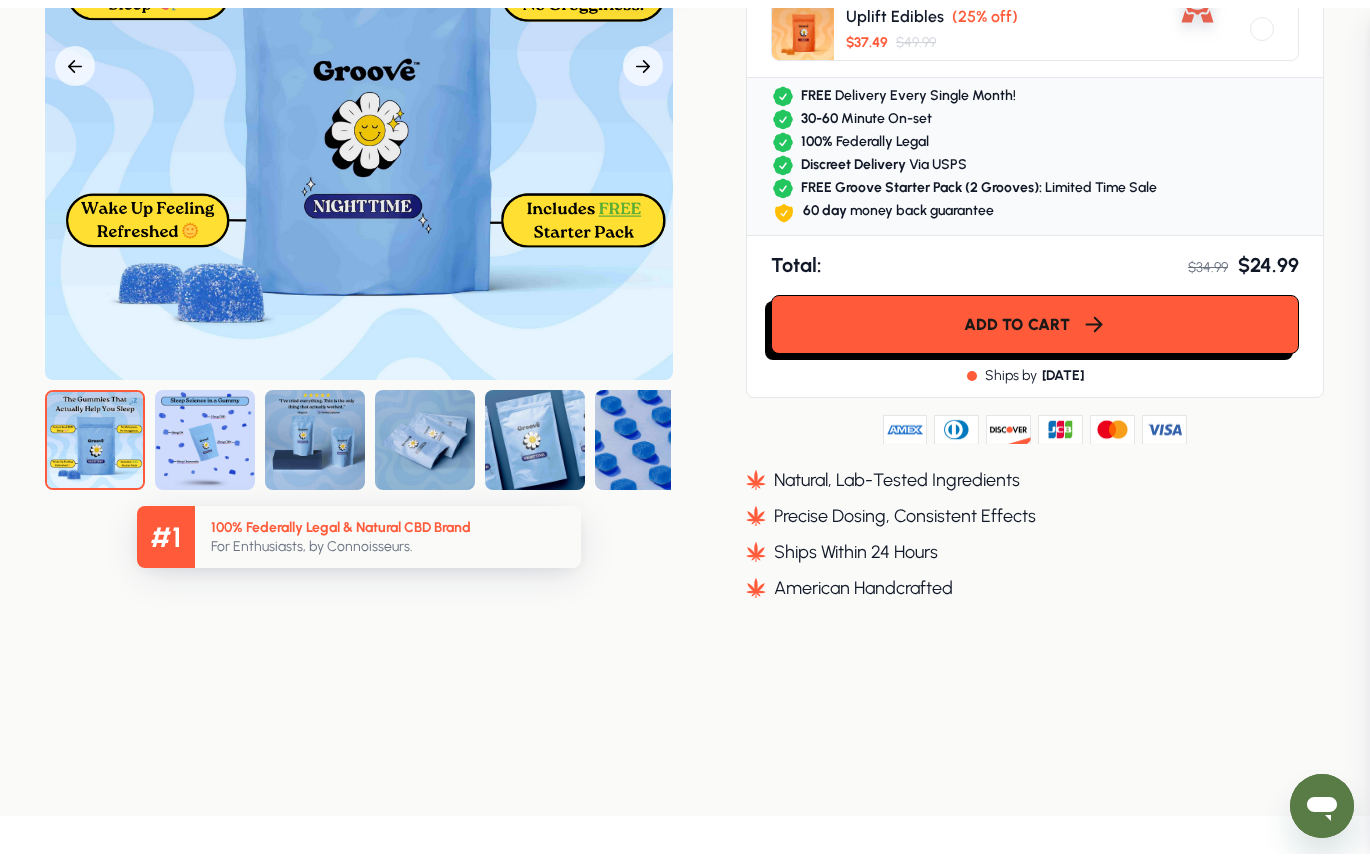 scroll, scrollTop: 0, scrollLeft: 0, axis: both 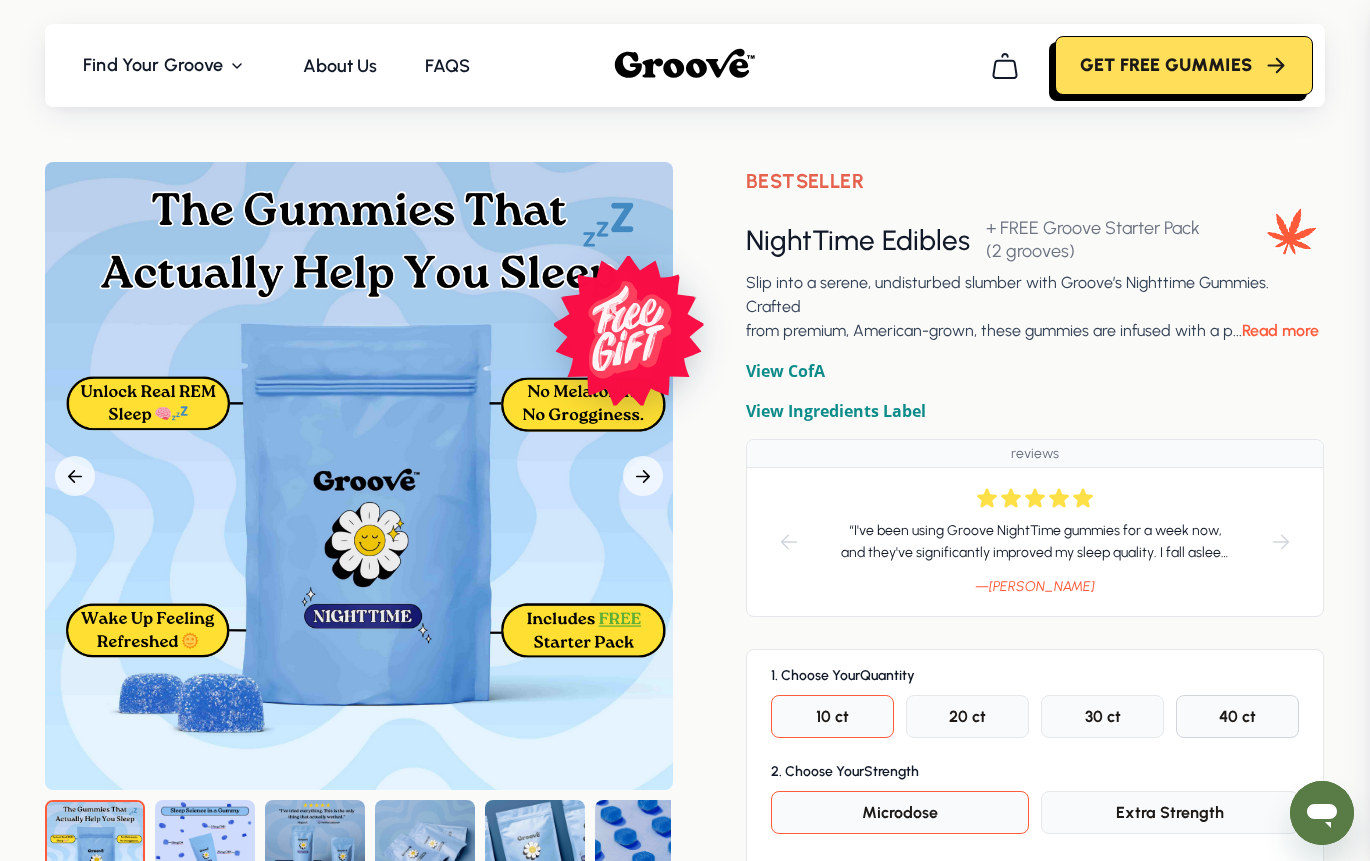 click on "40 ct" at bounding box center (1237, 716) 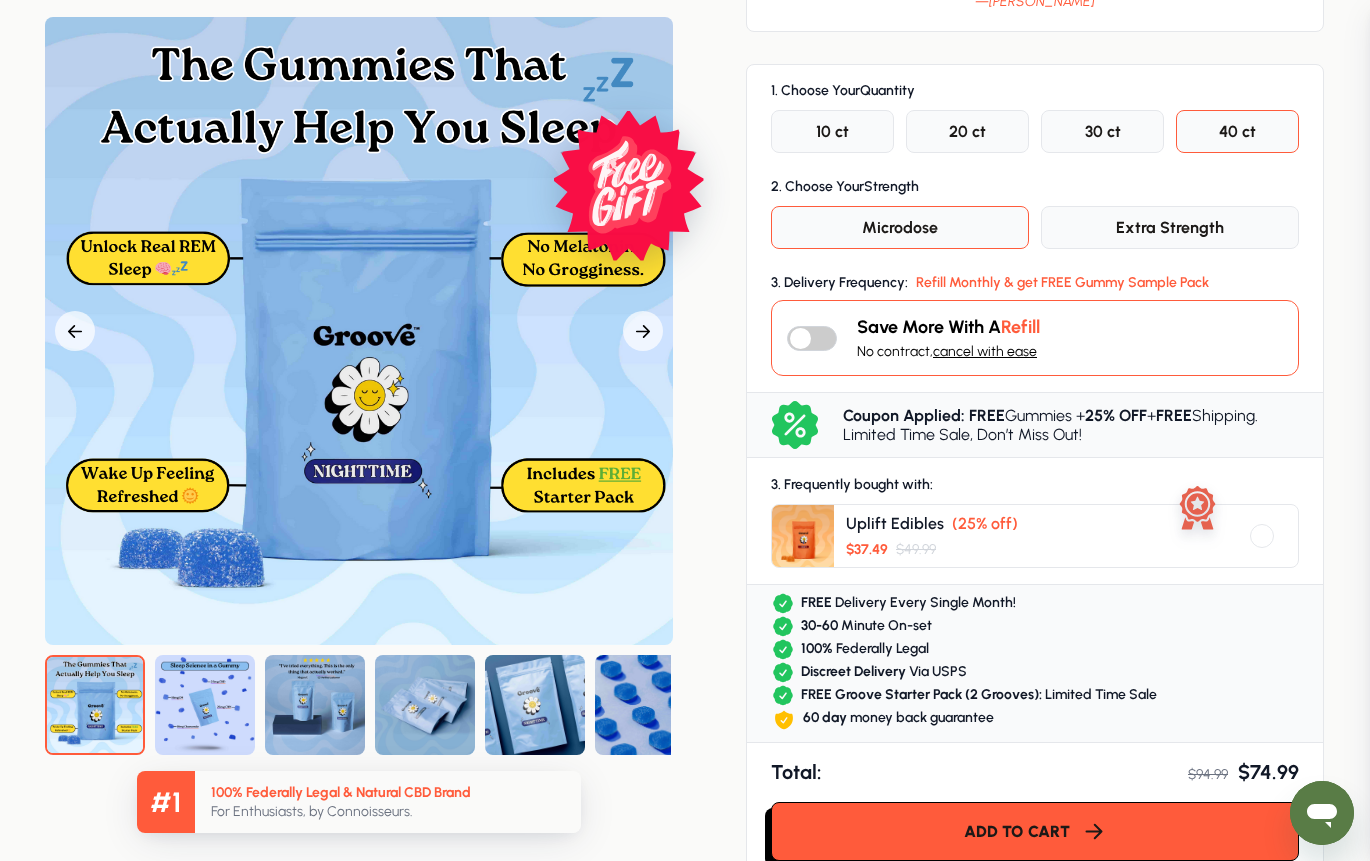 scroll, scrollTop: 700, scrollLeft: 0, axis: vertical 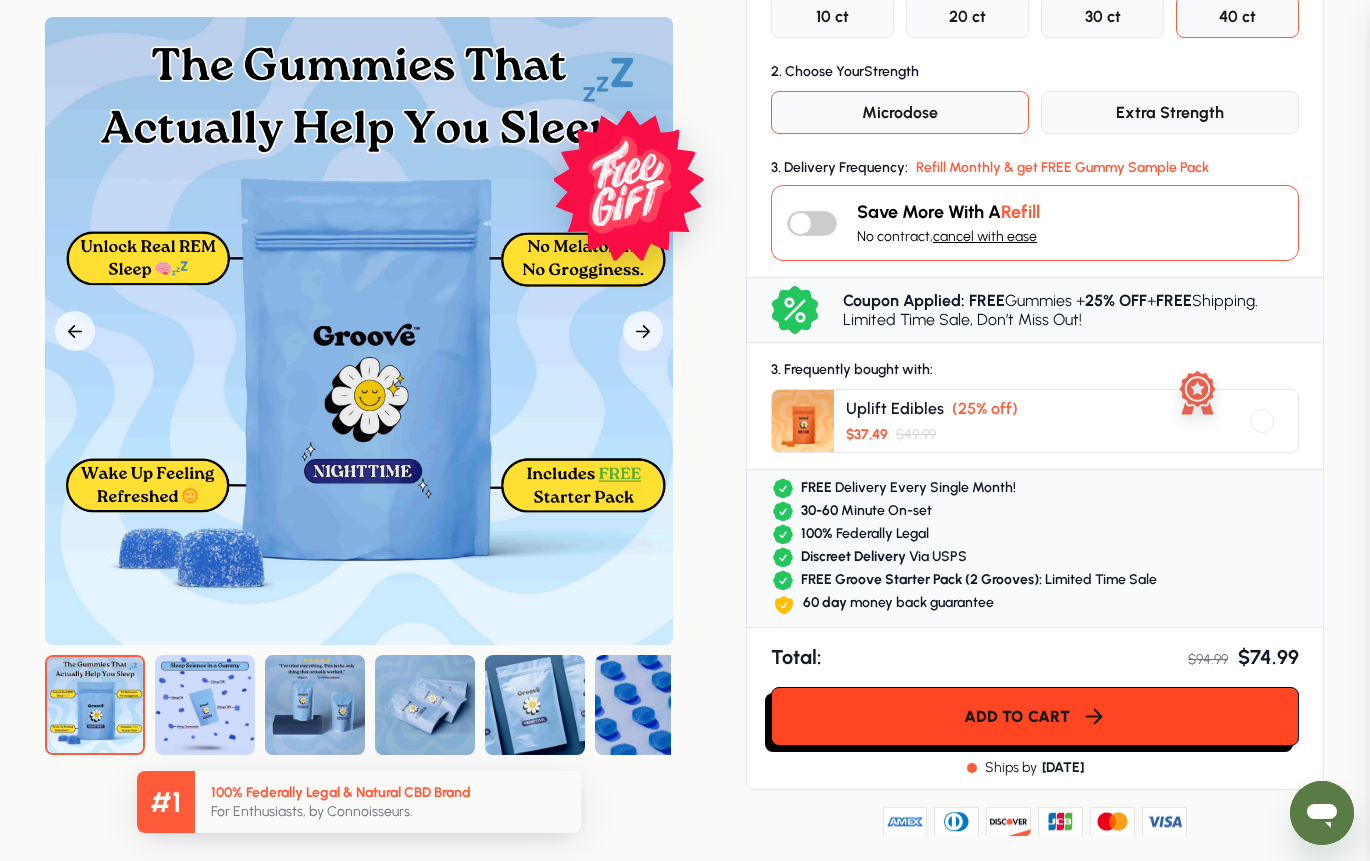 click on "Add to cart" at bounding box center [1035, 716] 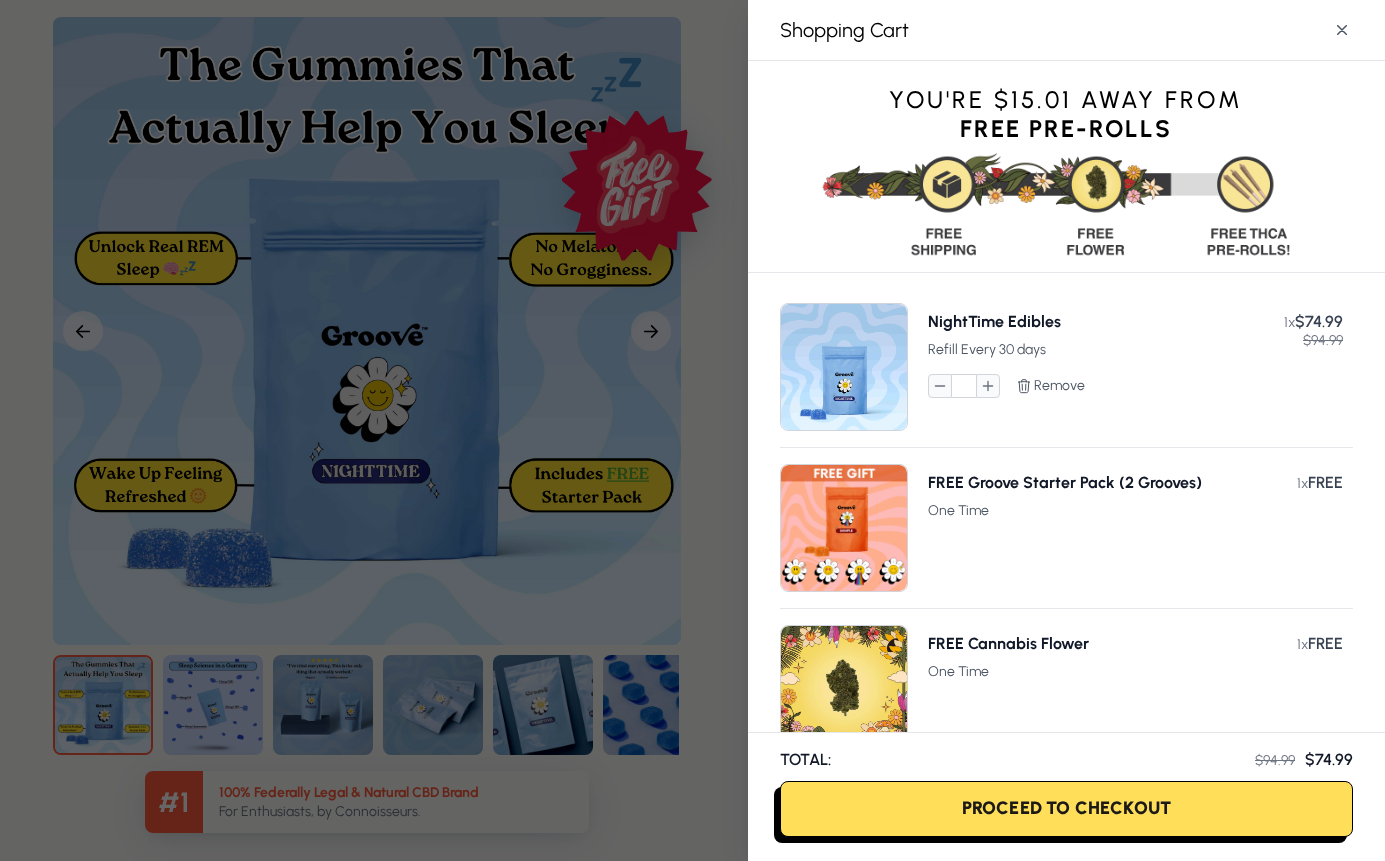 click on "Shopping Cart" at bounding box center [1066, 30] 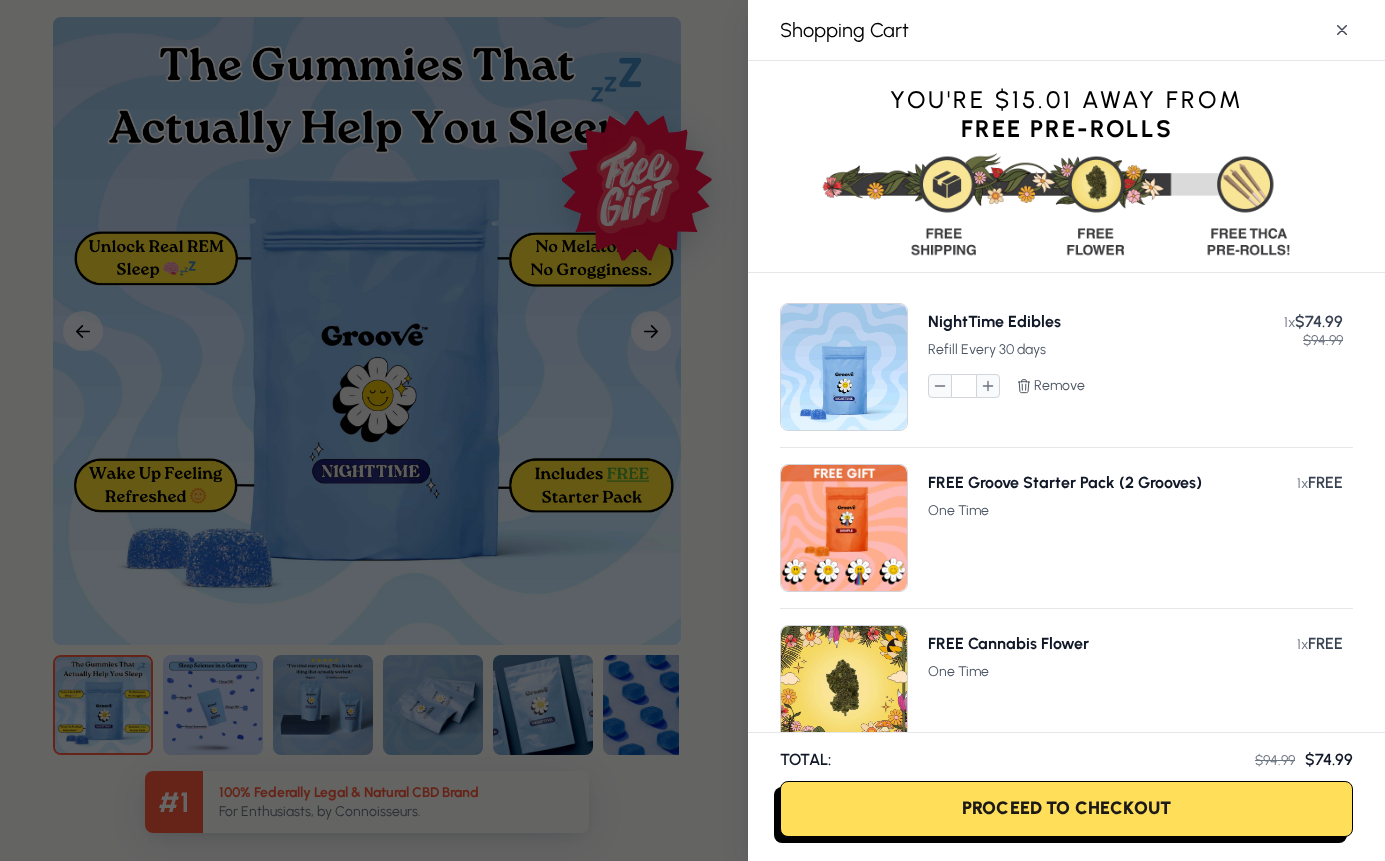 click at bounding box center [1336, 30] 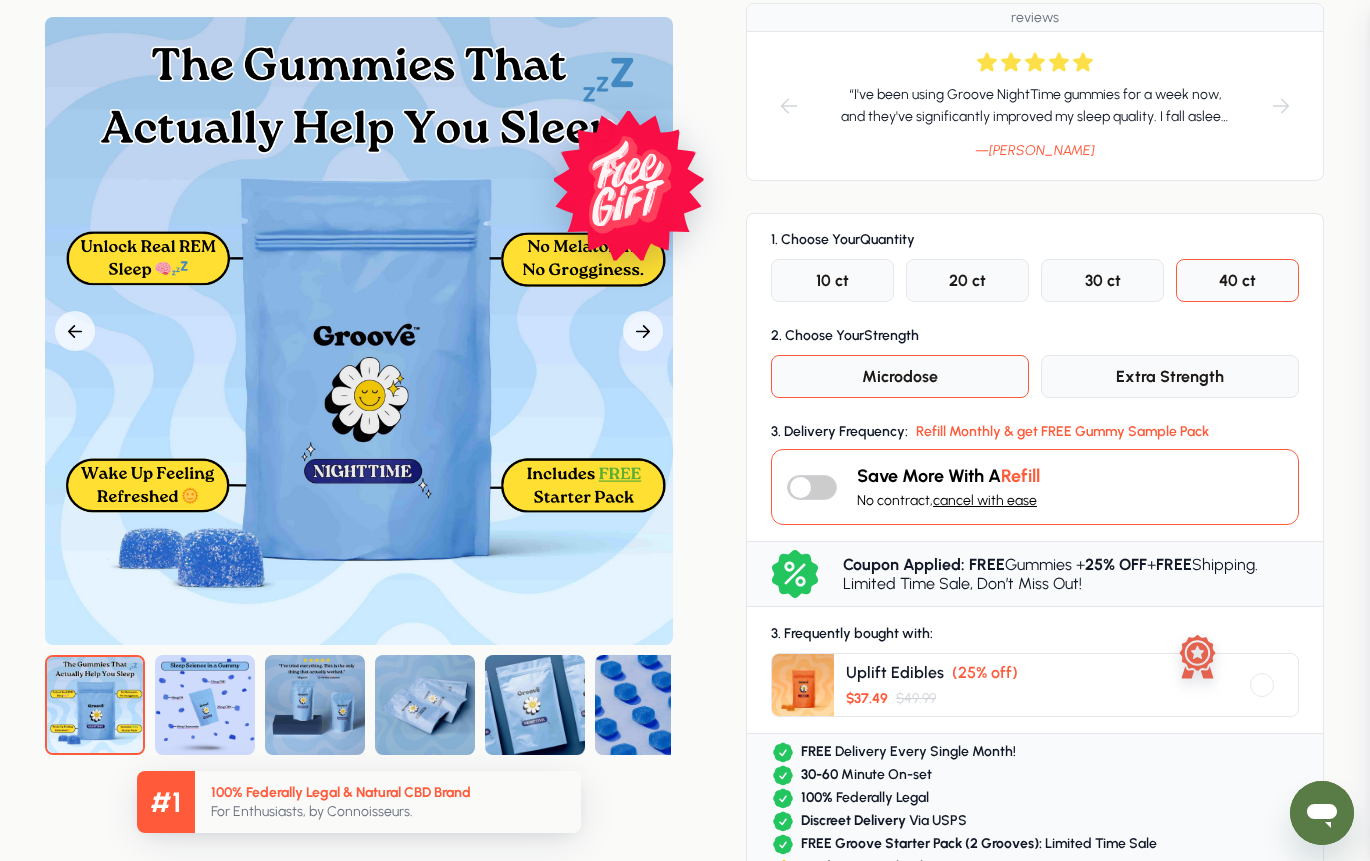scroll, scrollTop: 400, scrollLeft: 0, axis: vertical 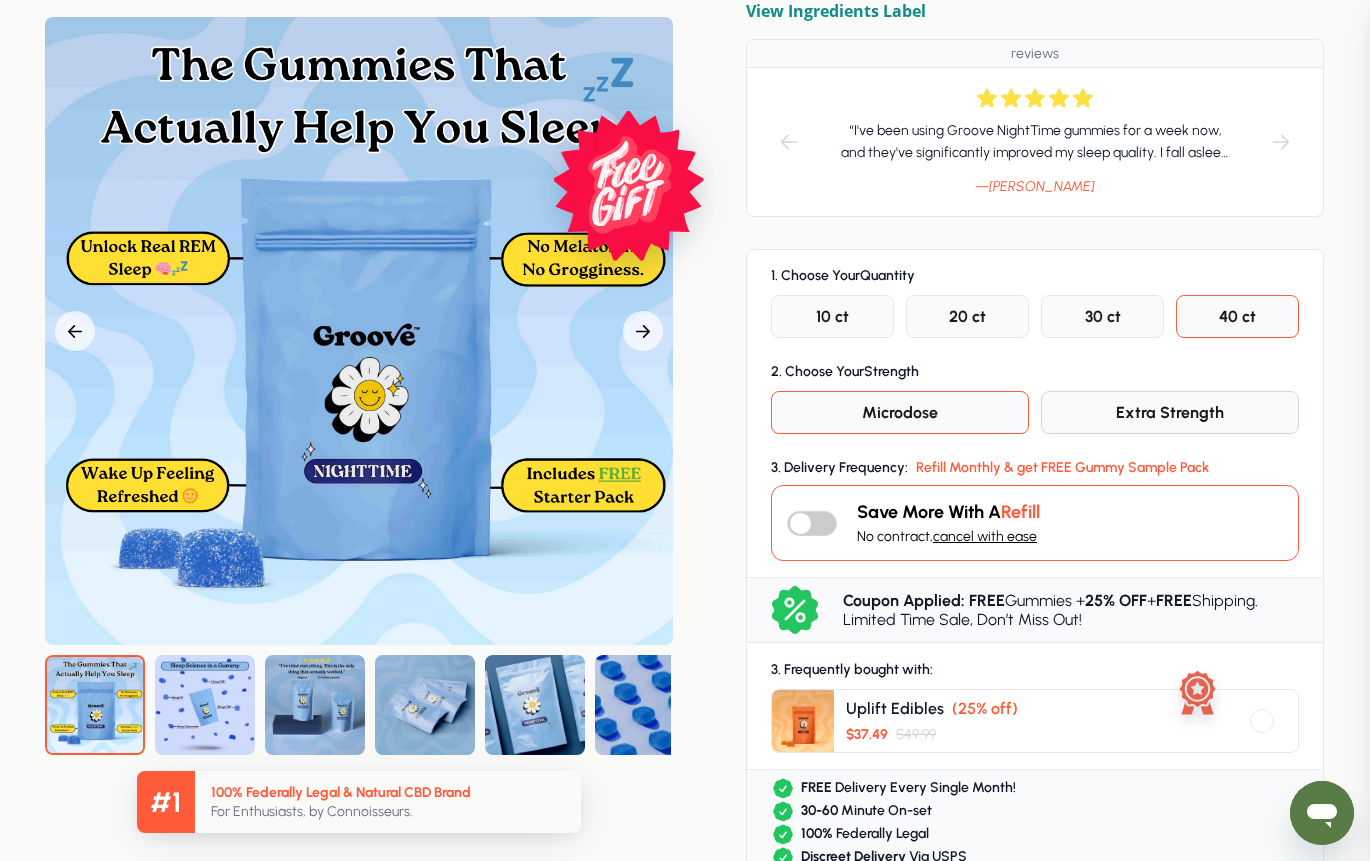 click on "Extra Strength" at bounding box center (1170, 412) 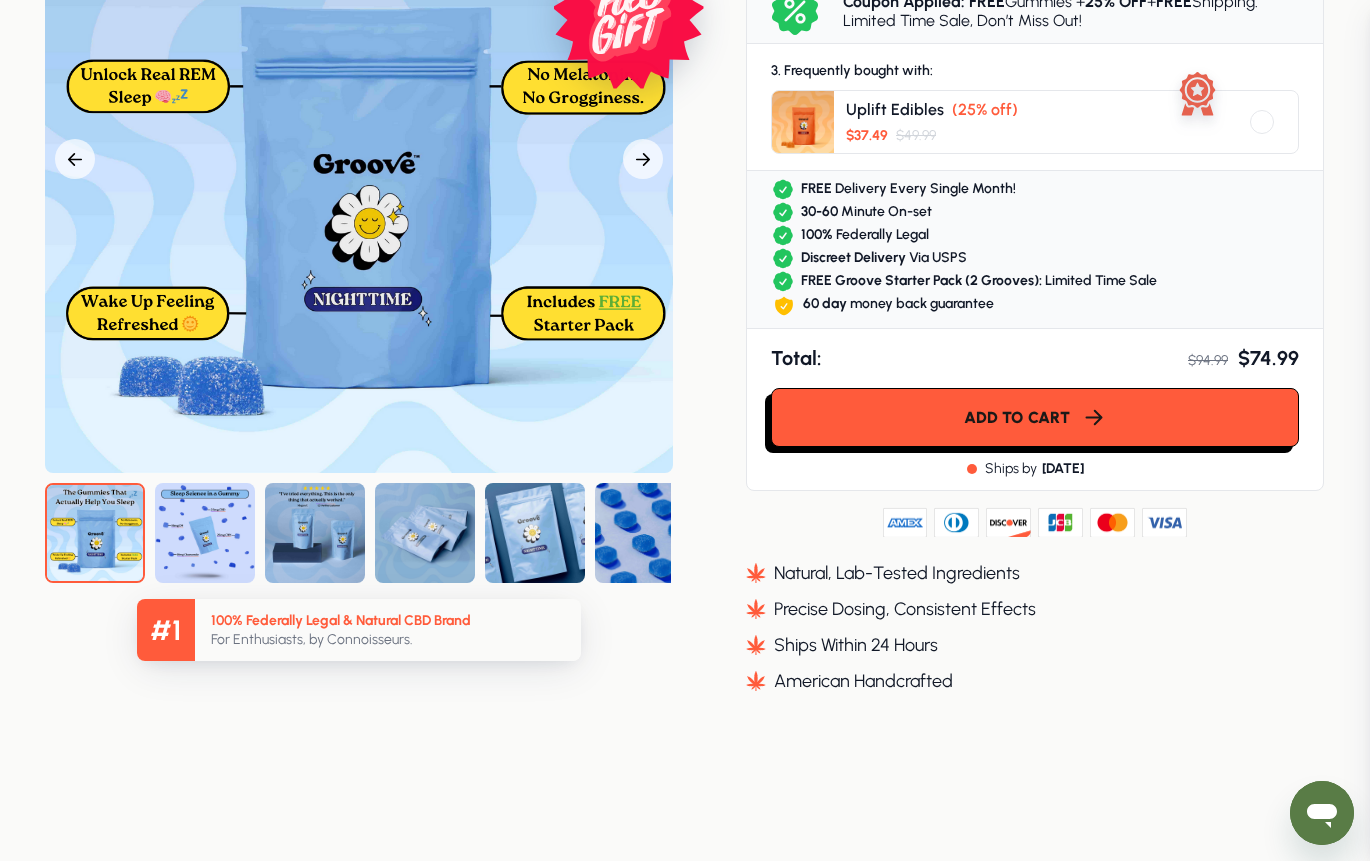 scroll, scrollTop: 1000, scrollLeft: 0, axis: vertical 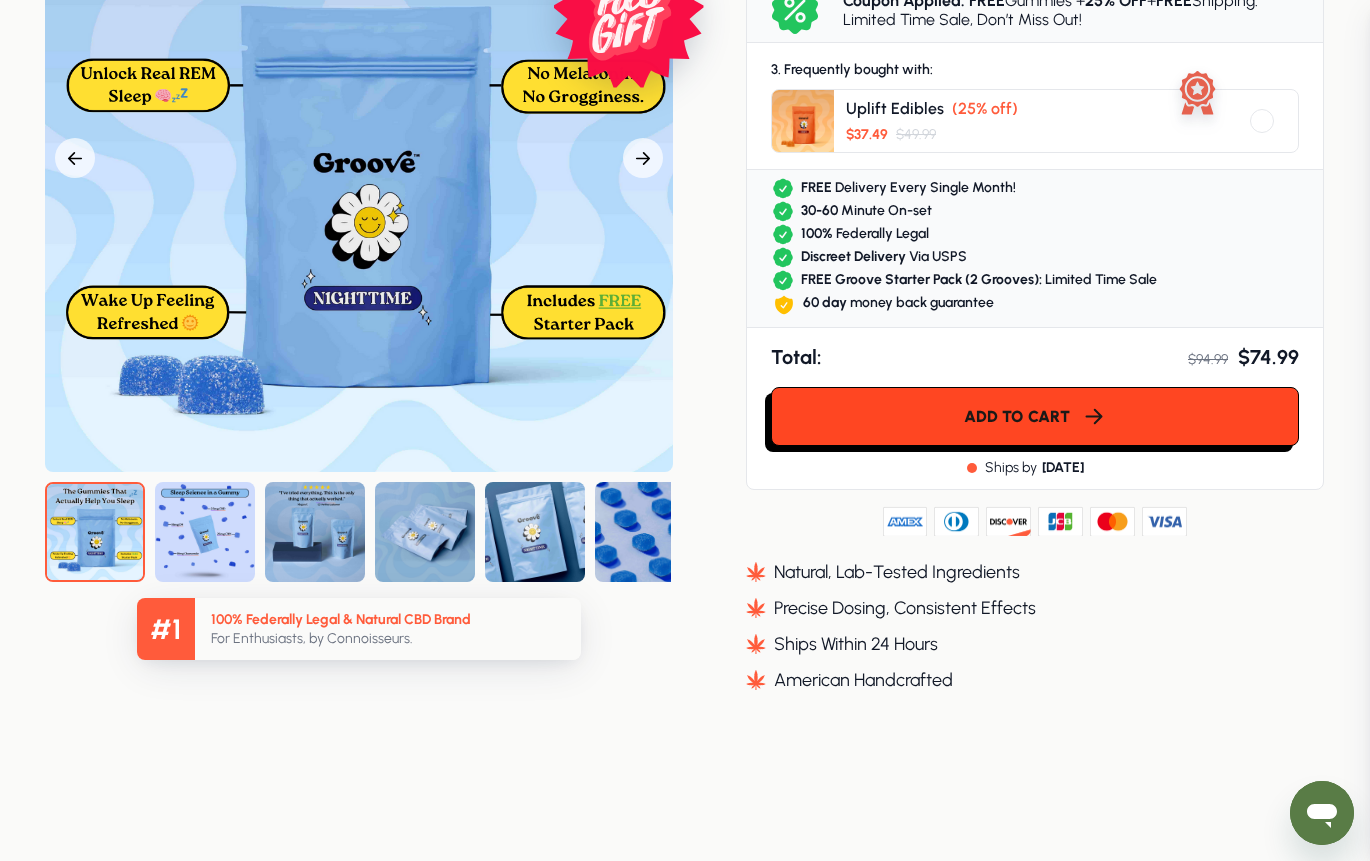 click on "Add to cart" at bounding box center [1017, 416] 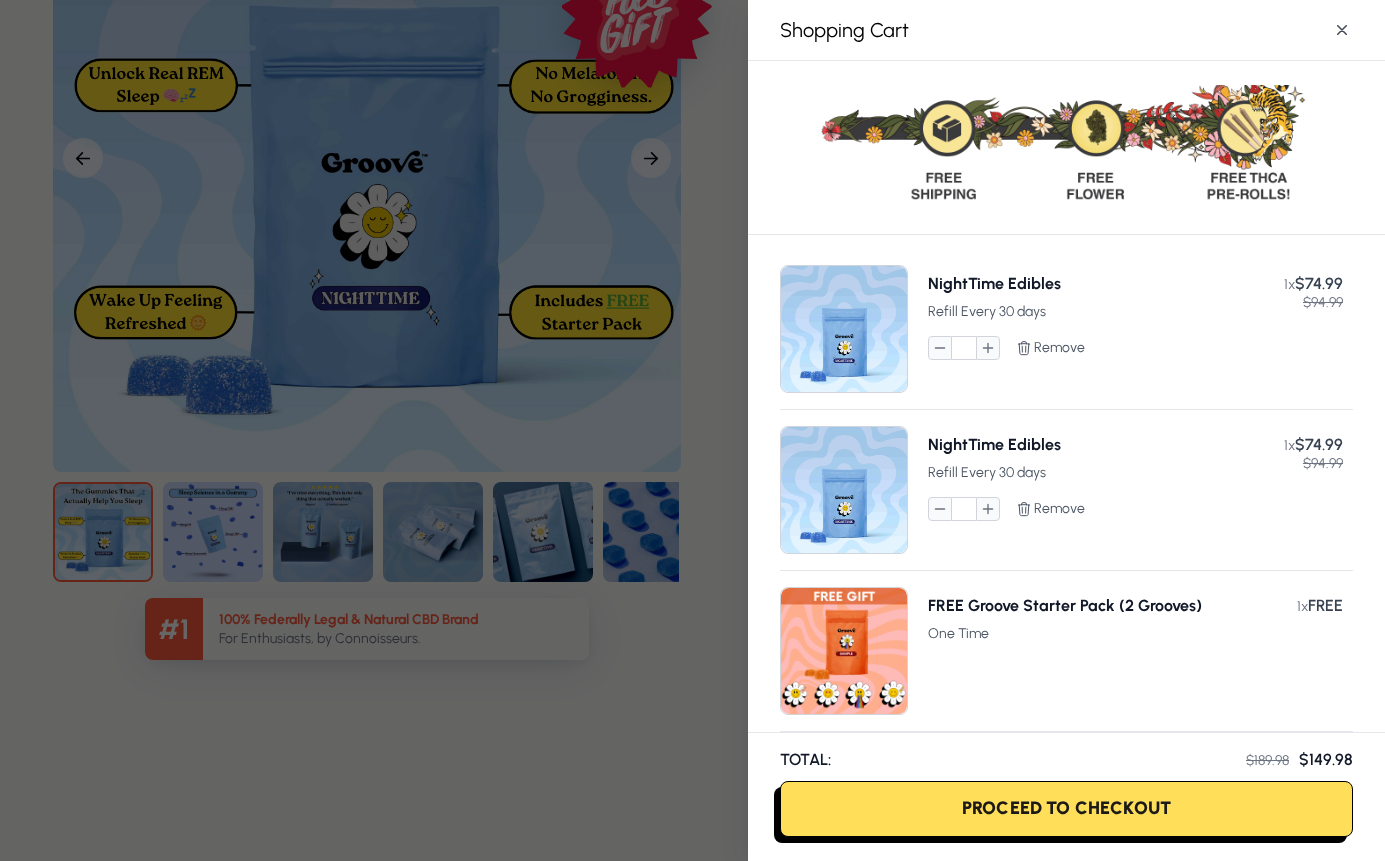 click at bounding box center (1336, 30) 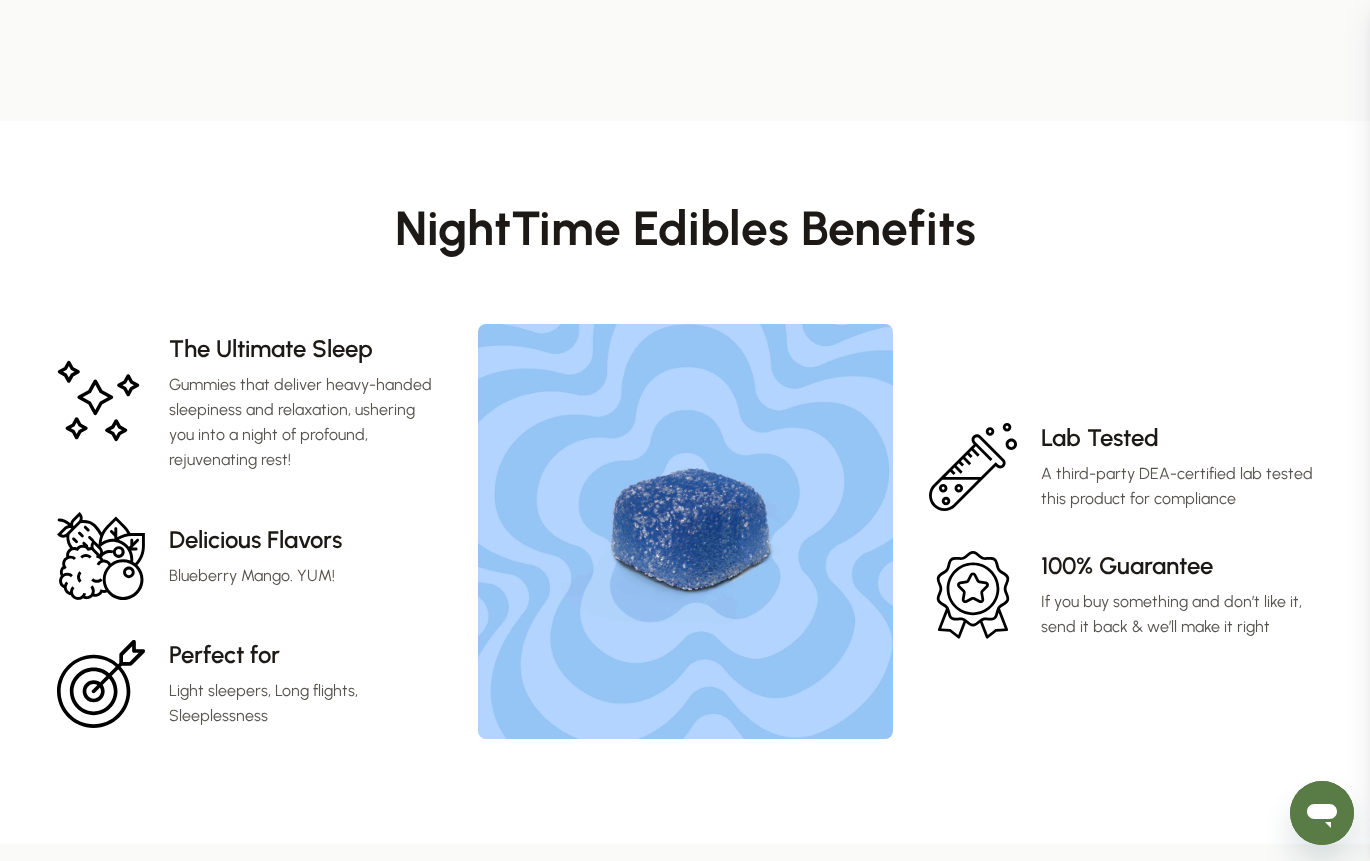 scroll, scrollTop: 1800, scrollLeft: 0, axis: vertical 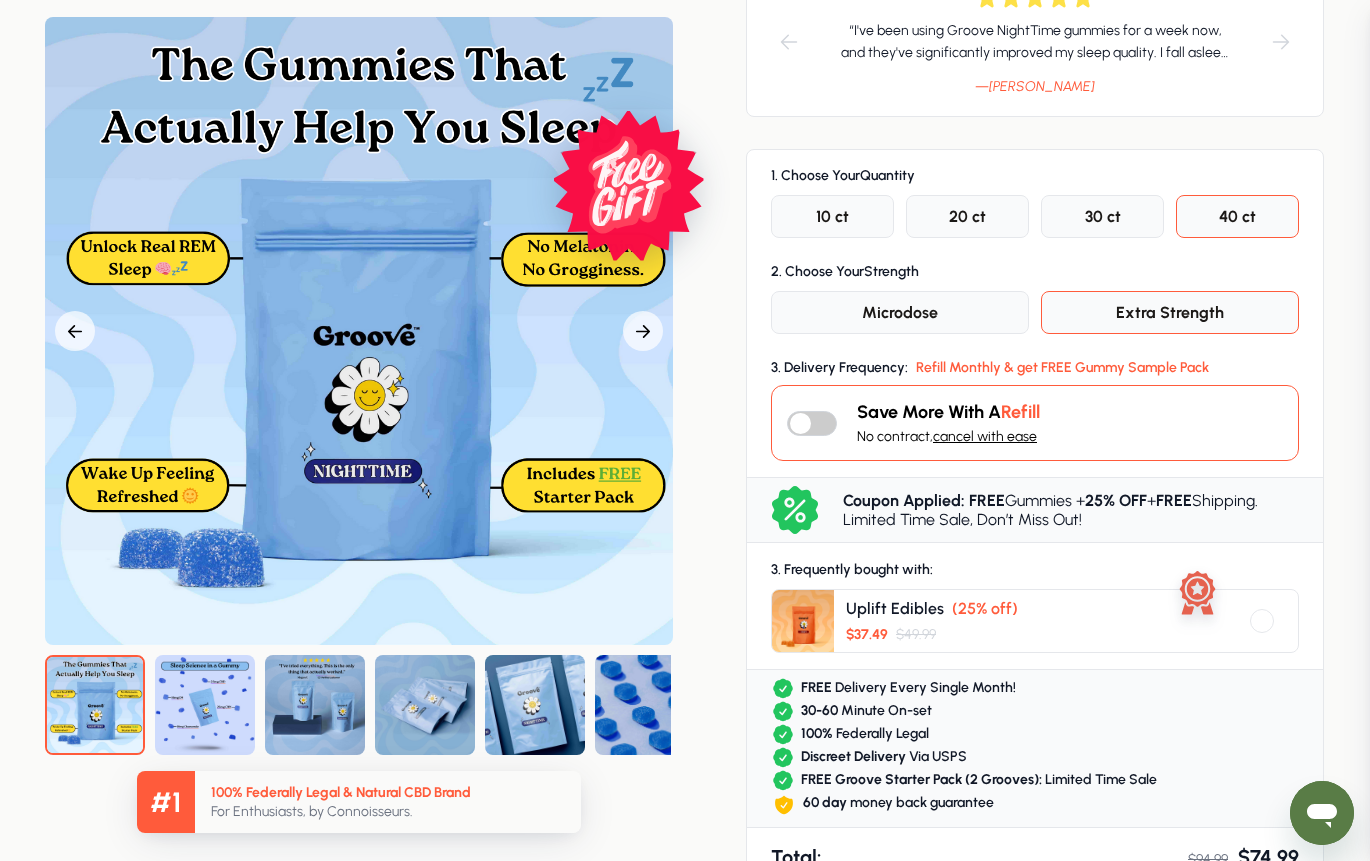 click at bounding box center [812, 423] 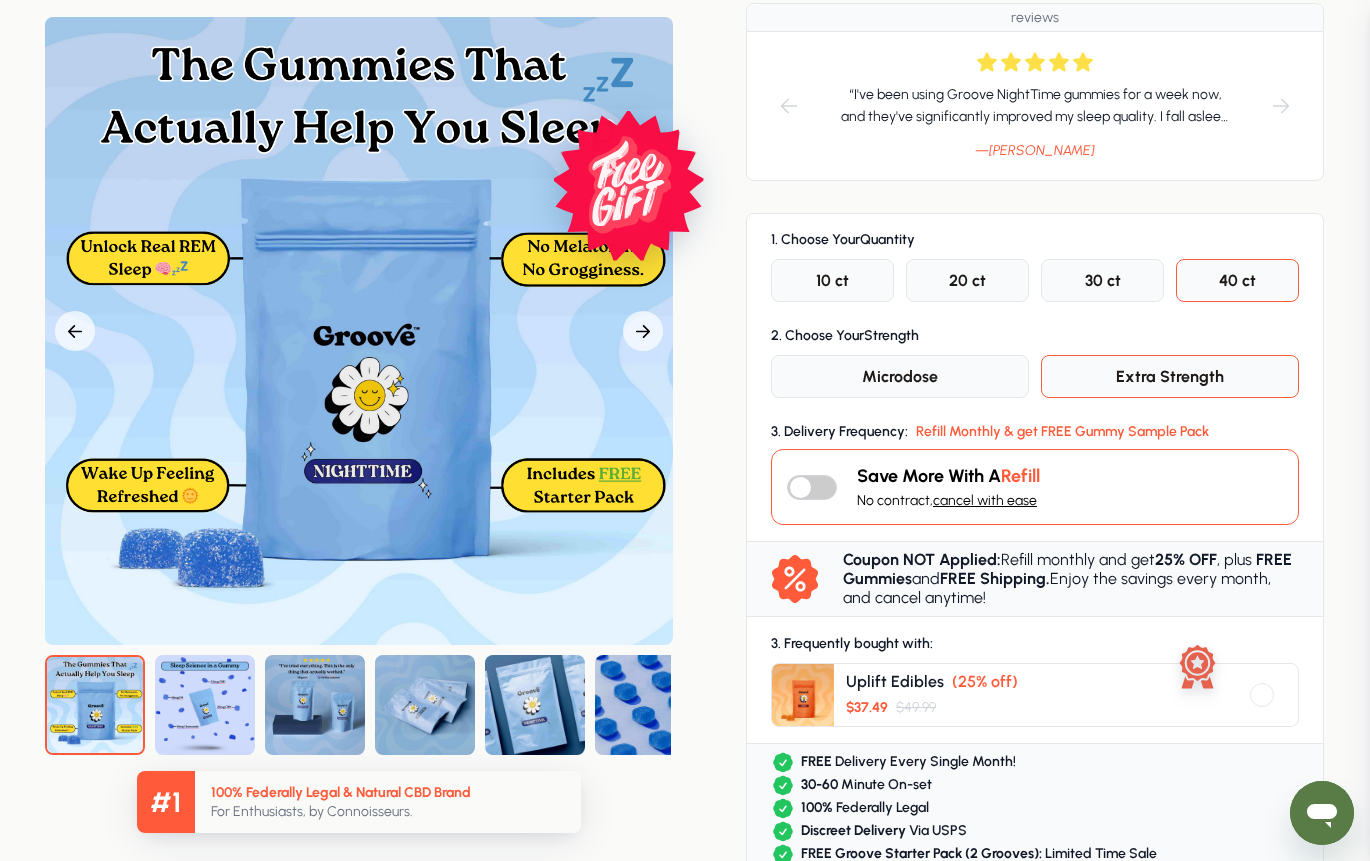 scroll, scrollTop: 400, scrollLeft: 0, axis: vertical 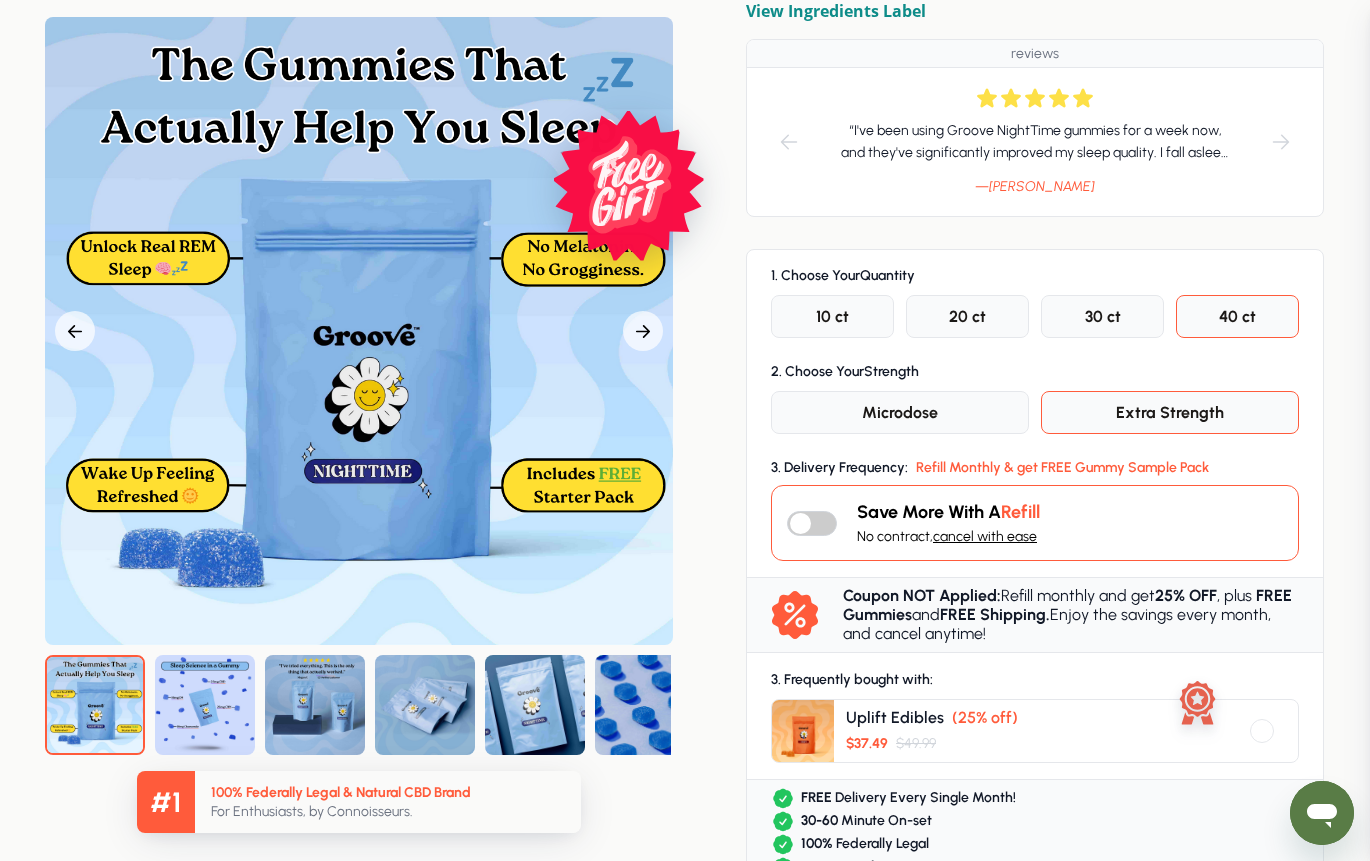 click at bounding box center (812, 523) 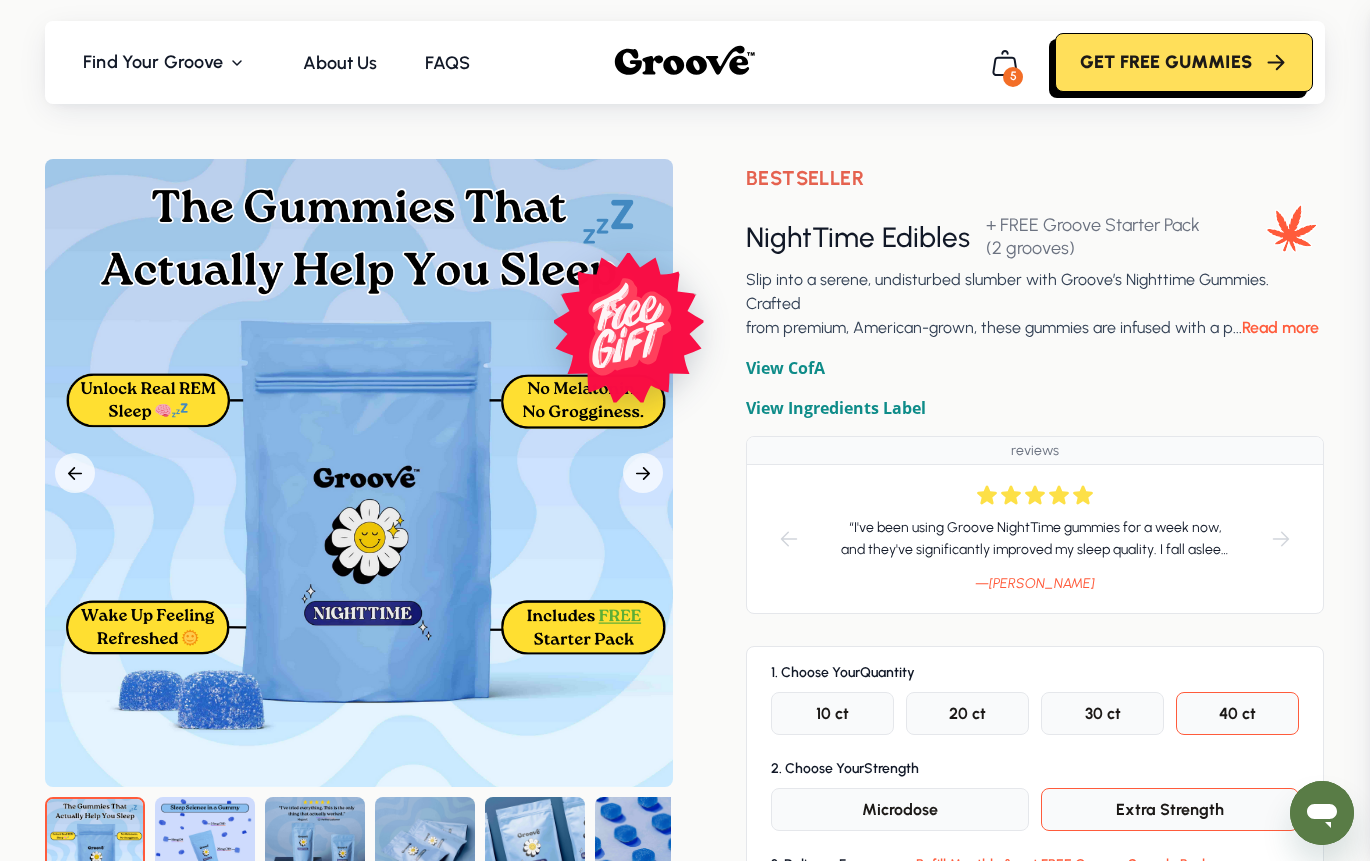 scroll, scrollTop: 0, scrollLeft: 0, axis: both 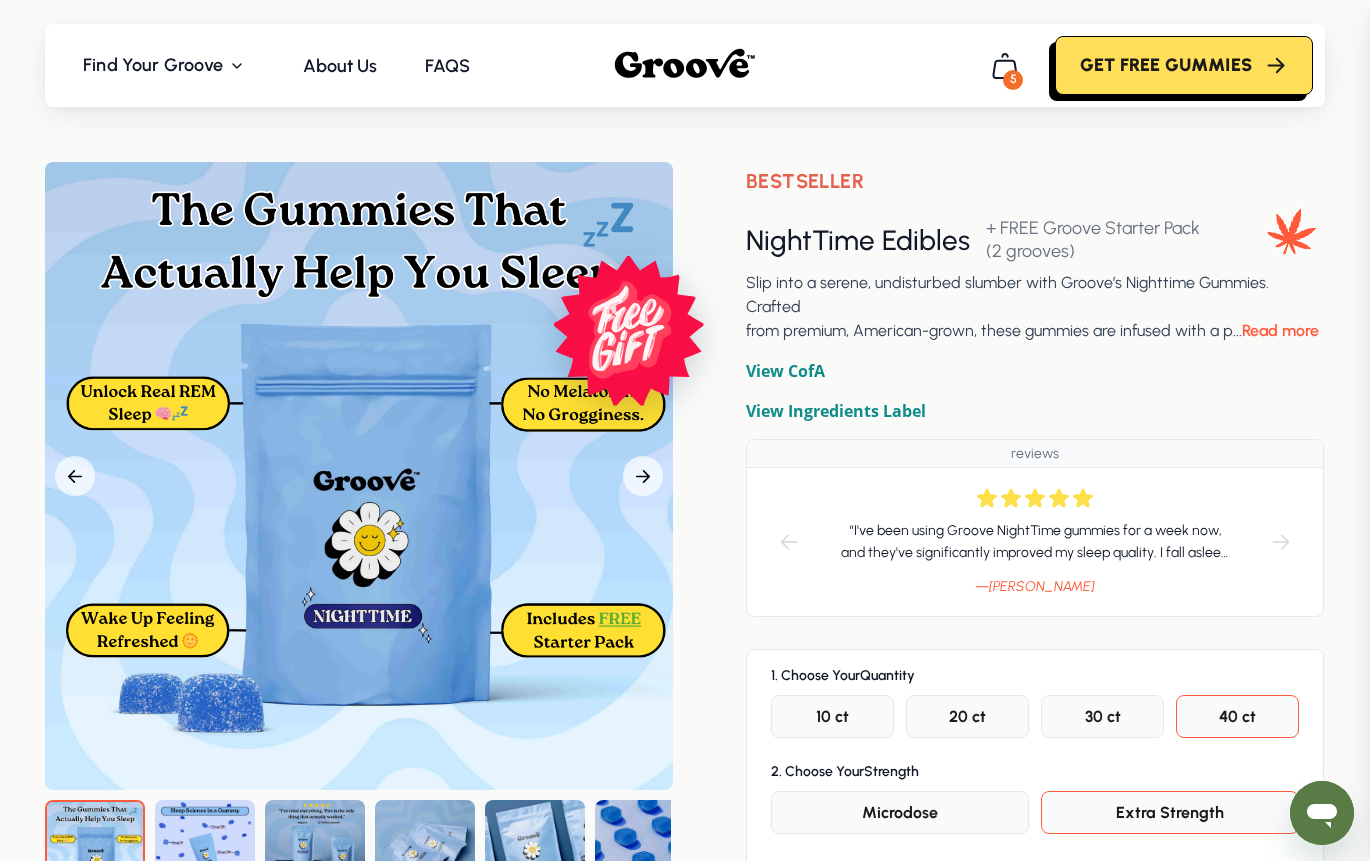 click 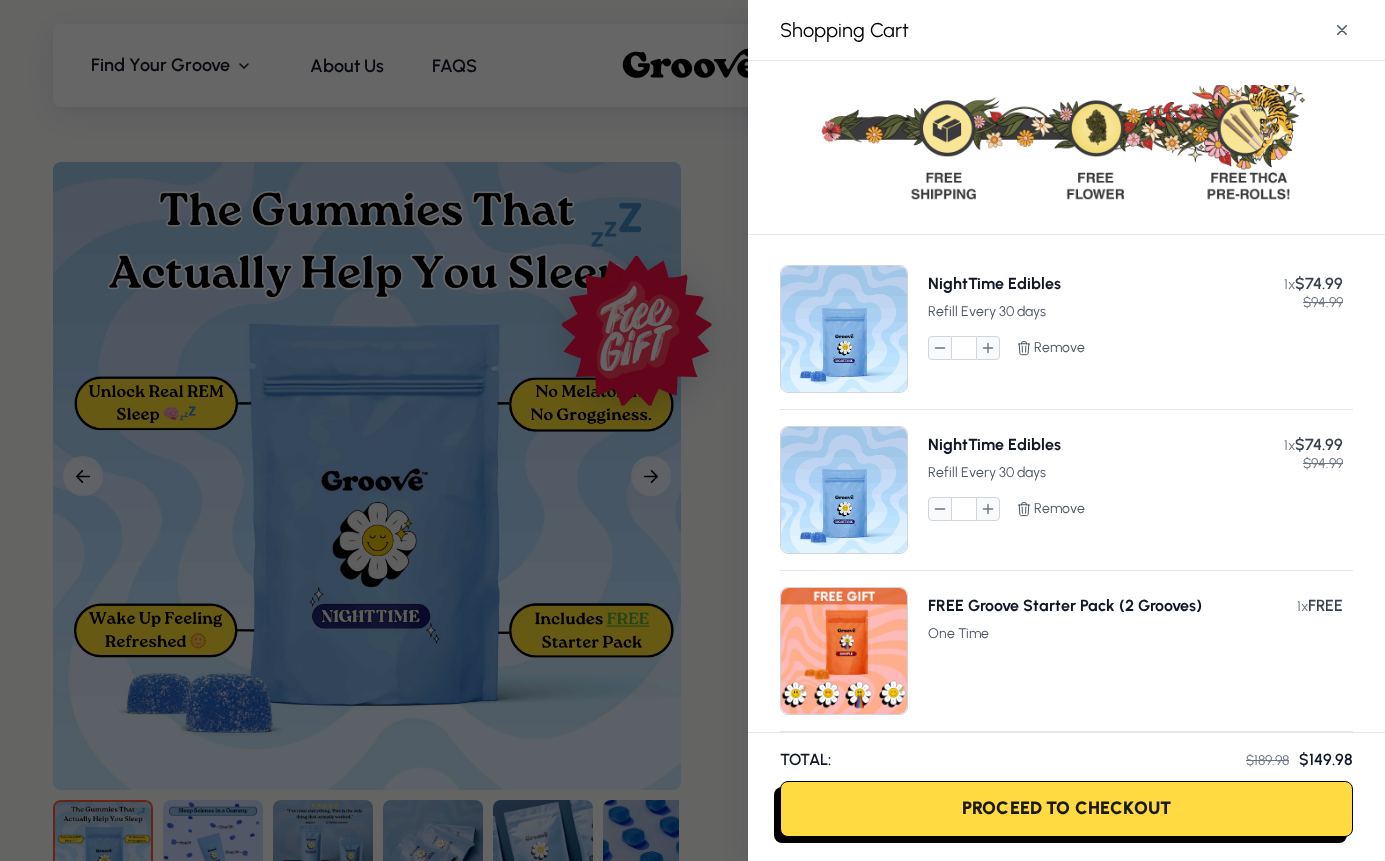 click on "Proceed To Checkout" at bounding box center (1066, 809) 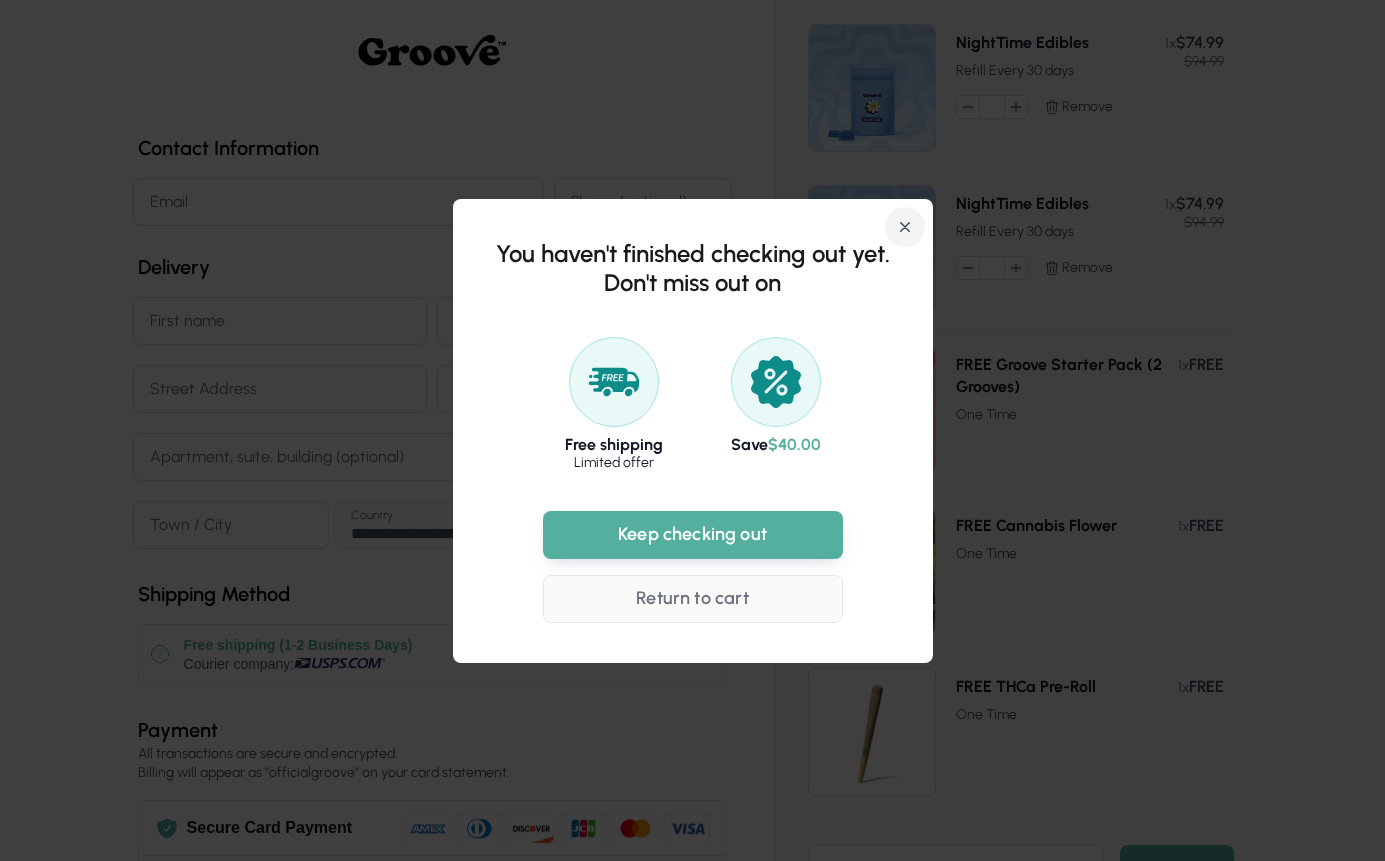 click 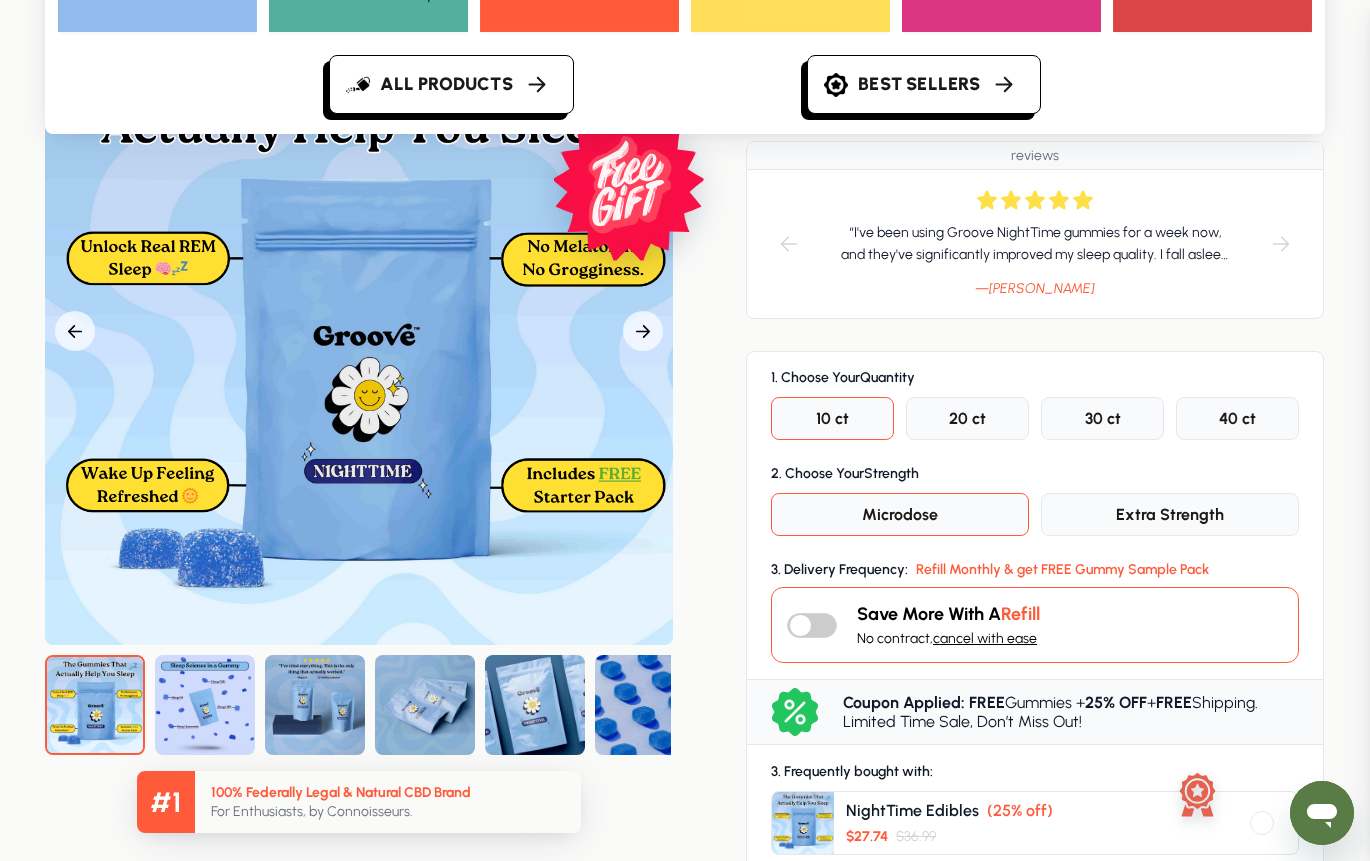 scroll, scrollTop: 300, scrollLeft: 0, axis: vertical 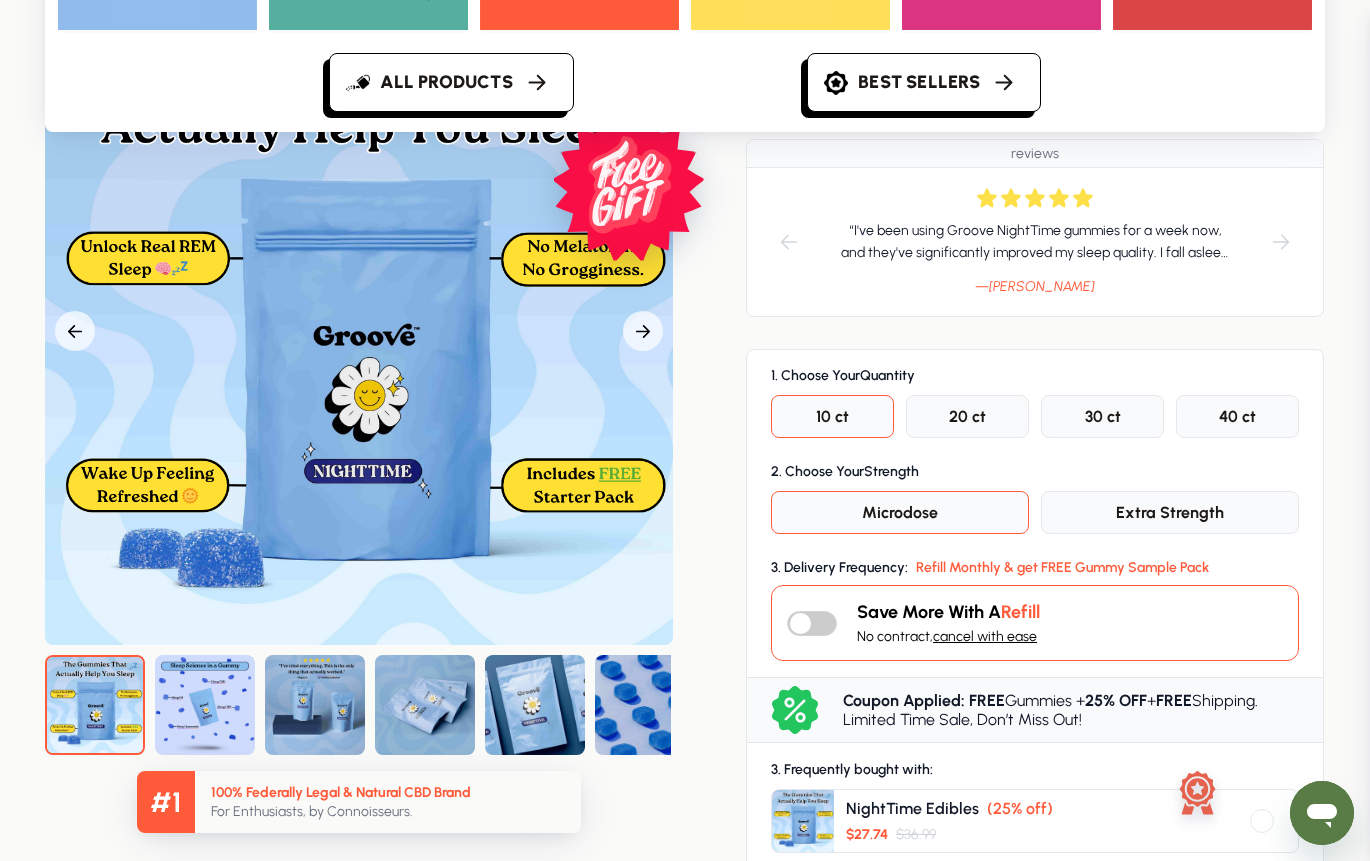 click on "Find Your Groove All Products Best Sellers" at bounding box center [685, 175] 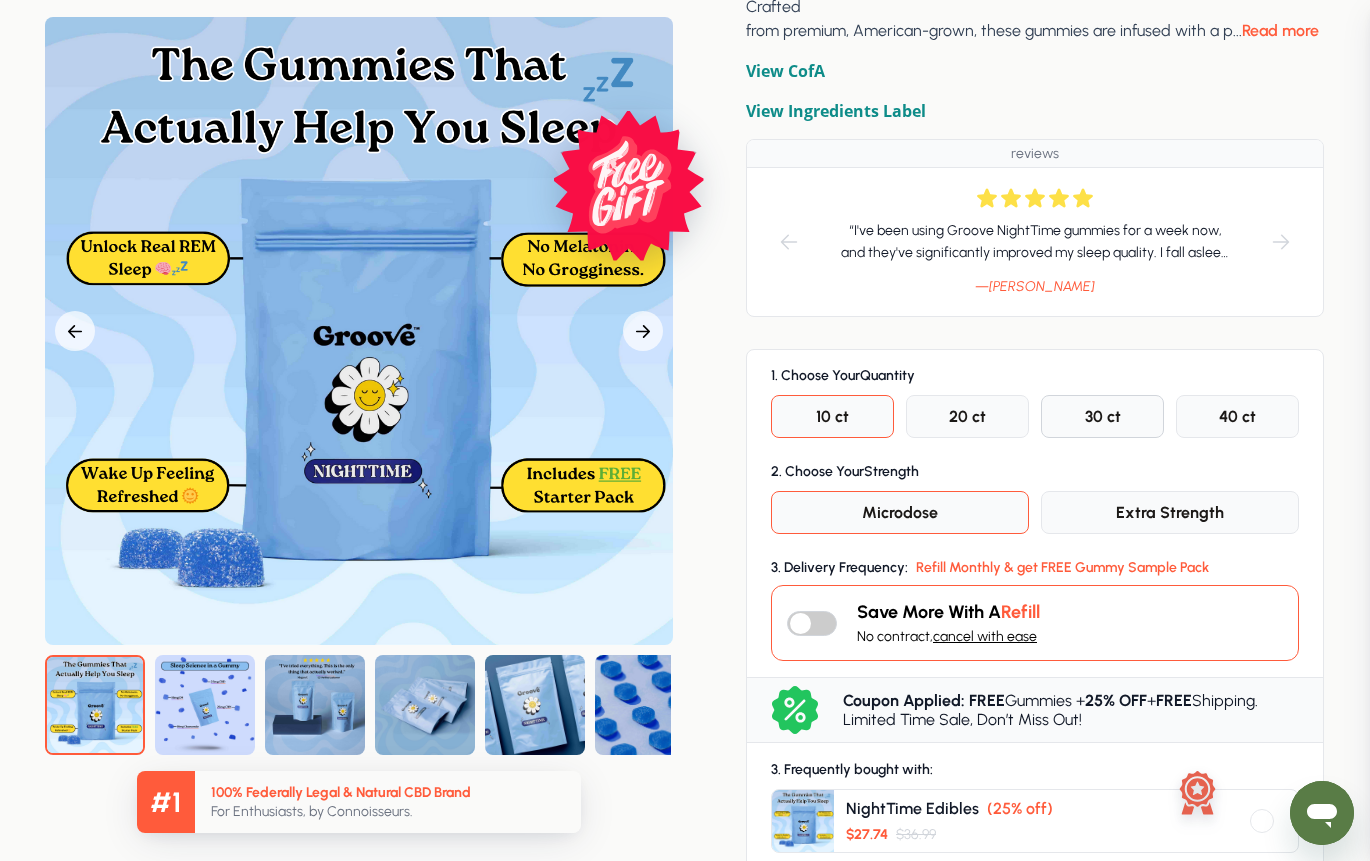 click on "30 ct" at bounding box center (1103, 416) 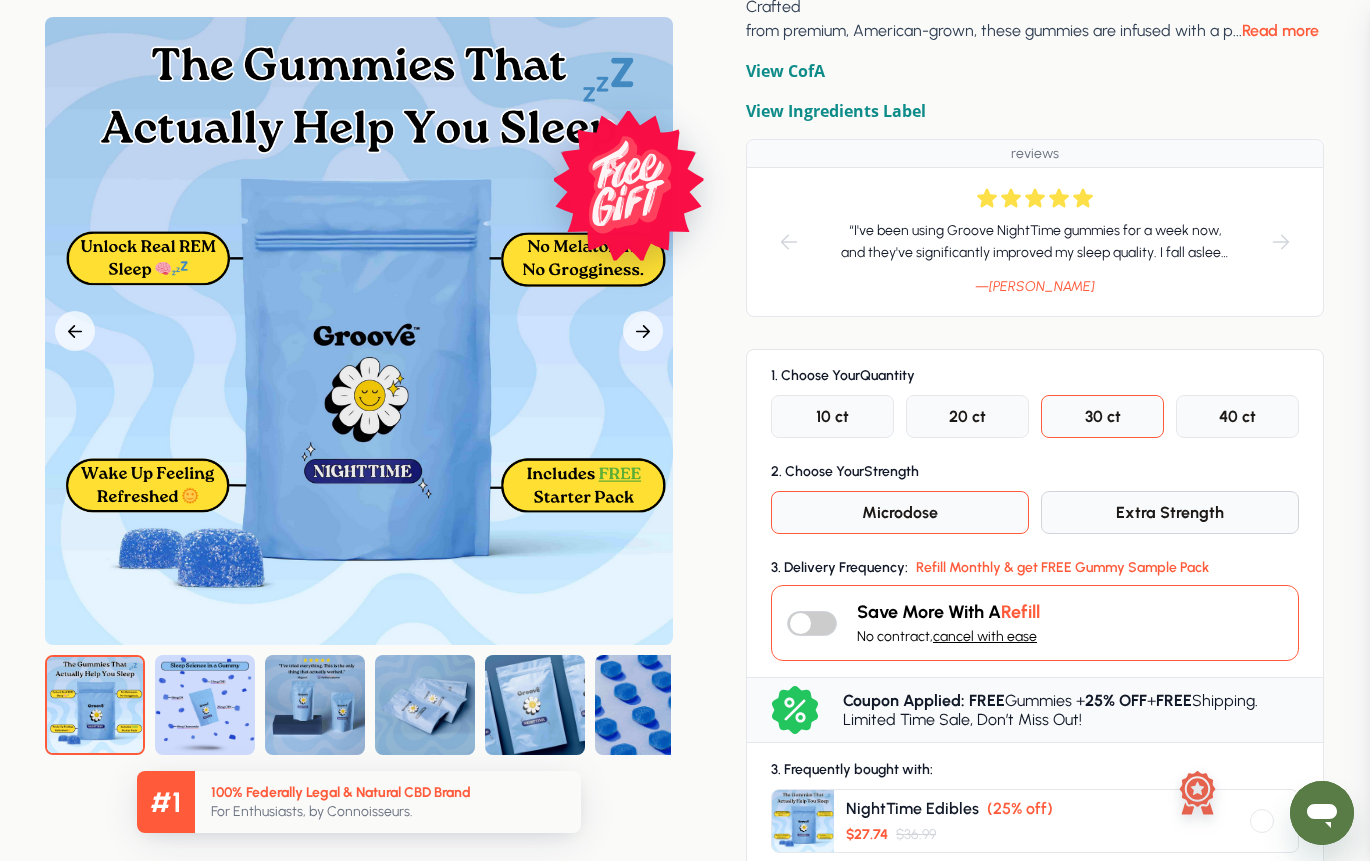 click on "Extra Strength" at bounding box center (1170, 512) 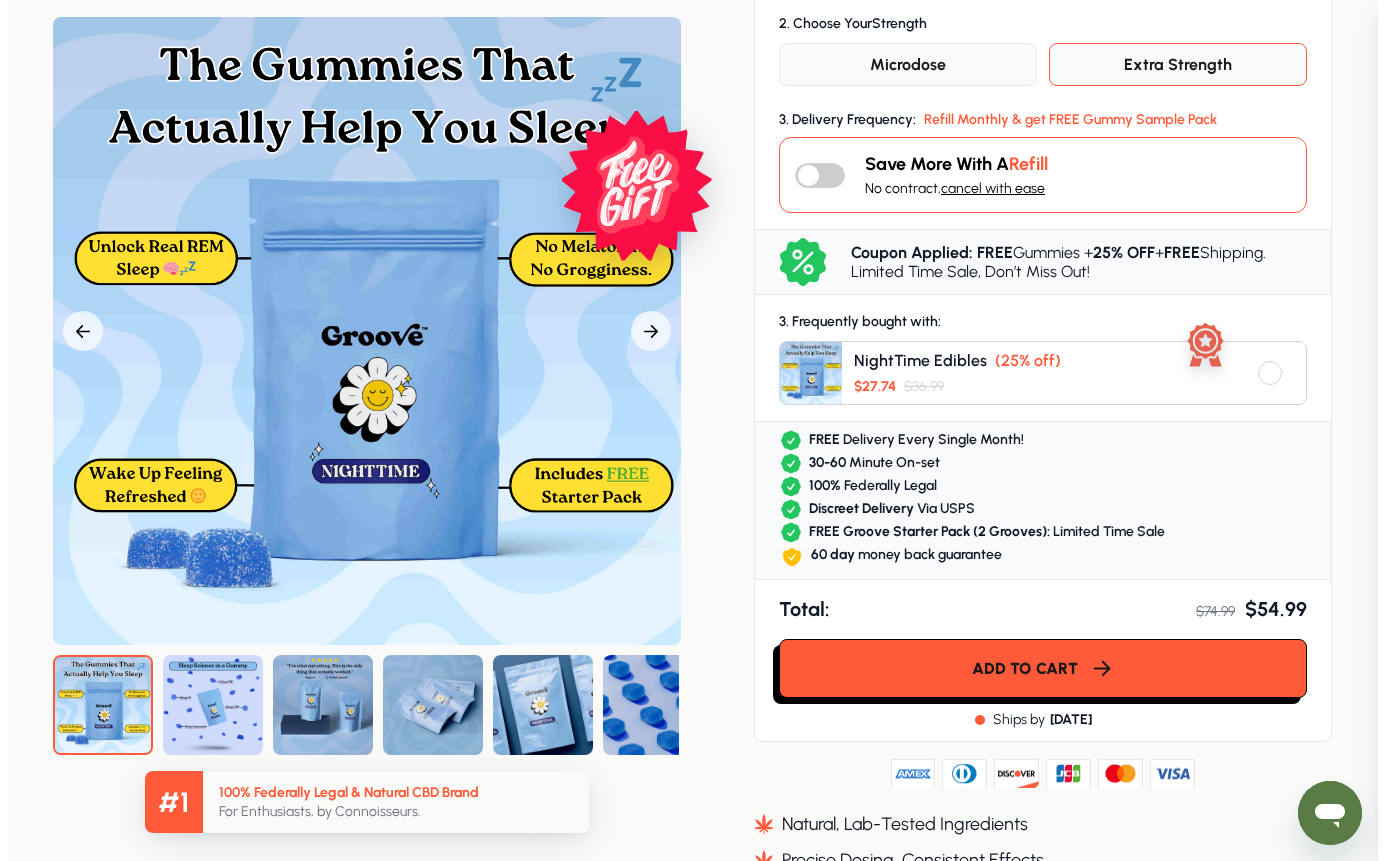 scroll, scrollTop: 800, scrollLeft: 0, axis: vertical 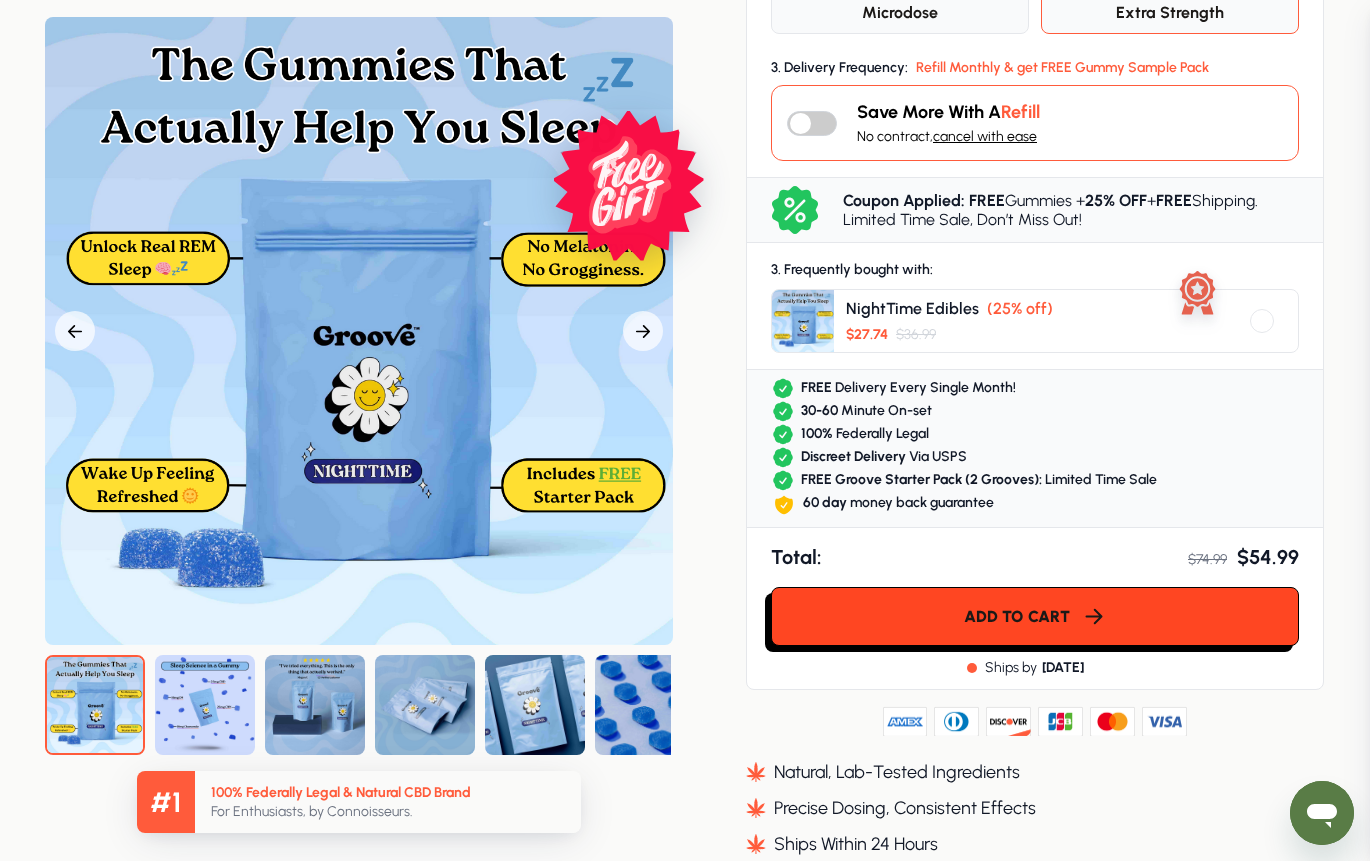 click on "Add to cart" at bounding box center [1017, 616] 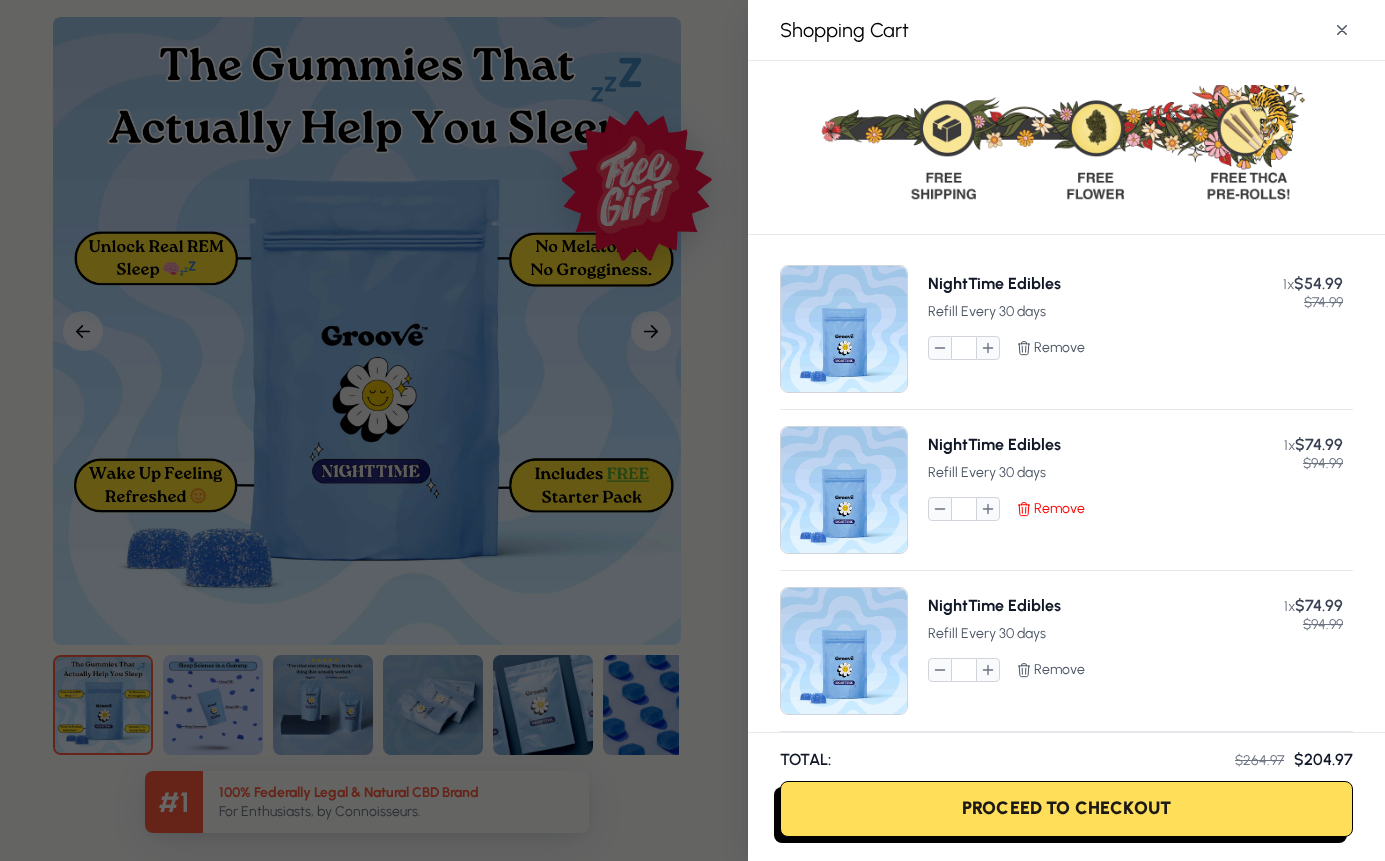 click on "Remove" at bounding box center [1059, 509] 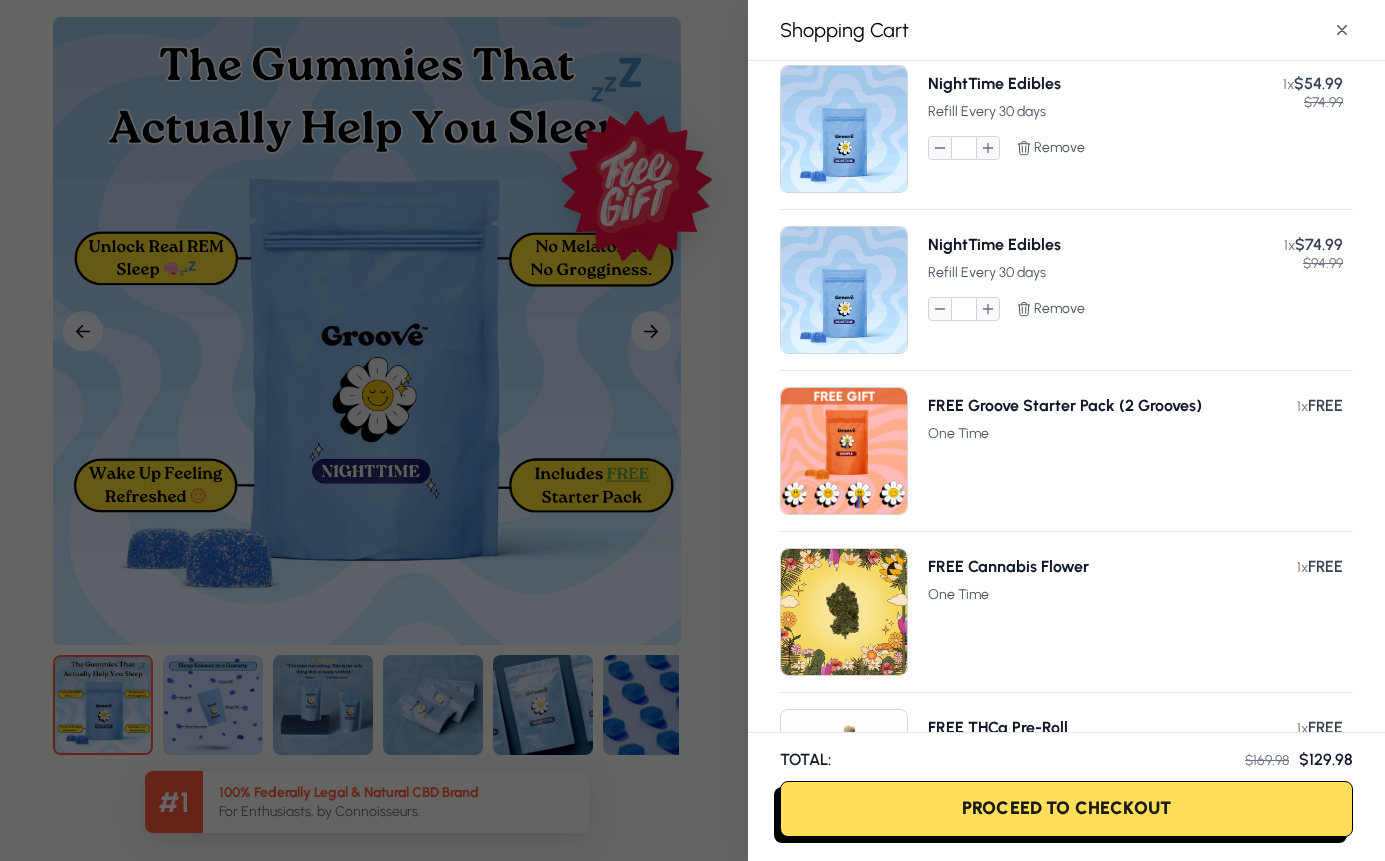 scroll, scrollTop: 100, scrollLeft: 0, axis: vertical 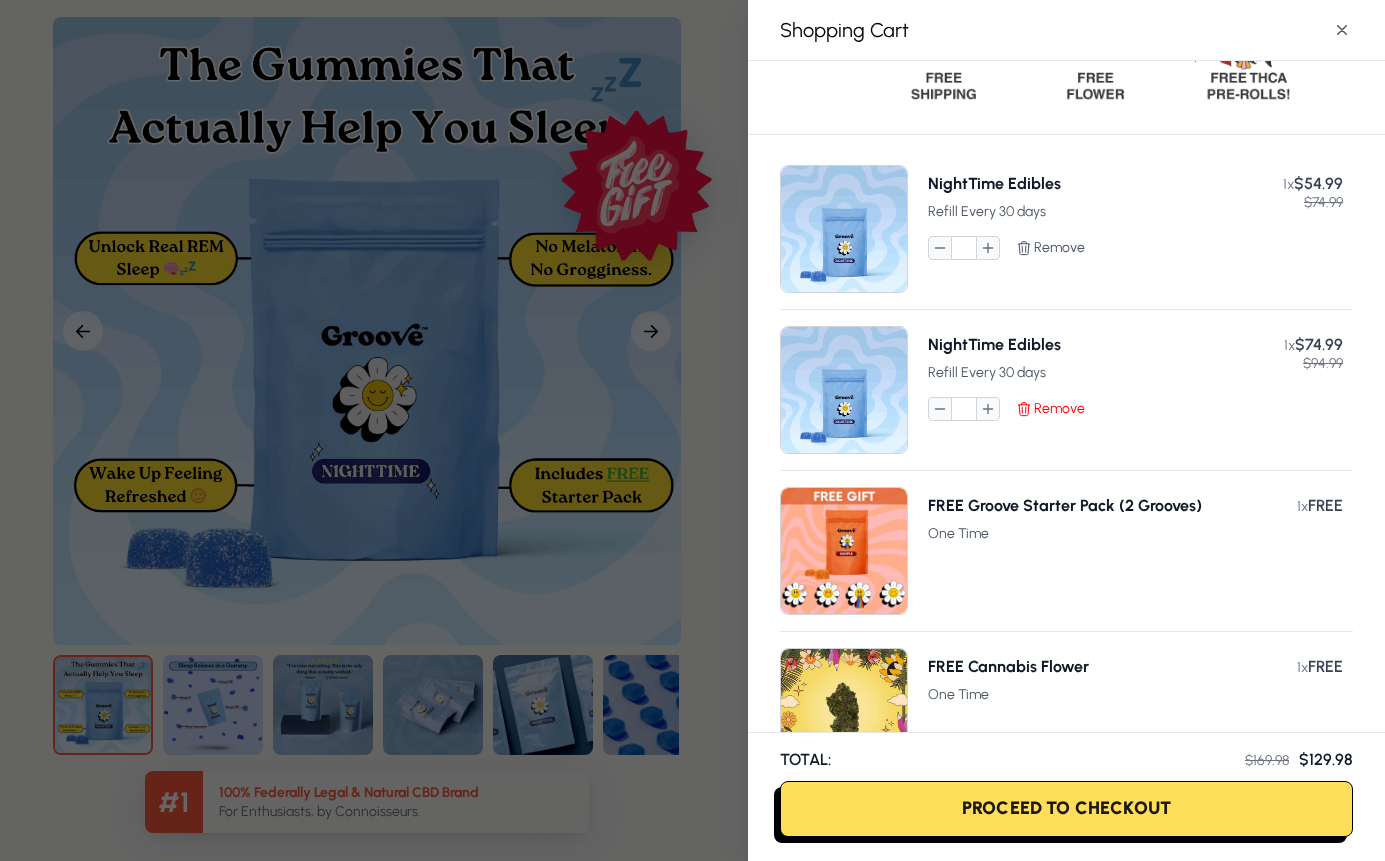 click on "Remove" at bounding box center (1059, 409) 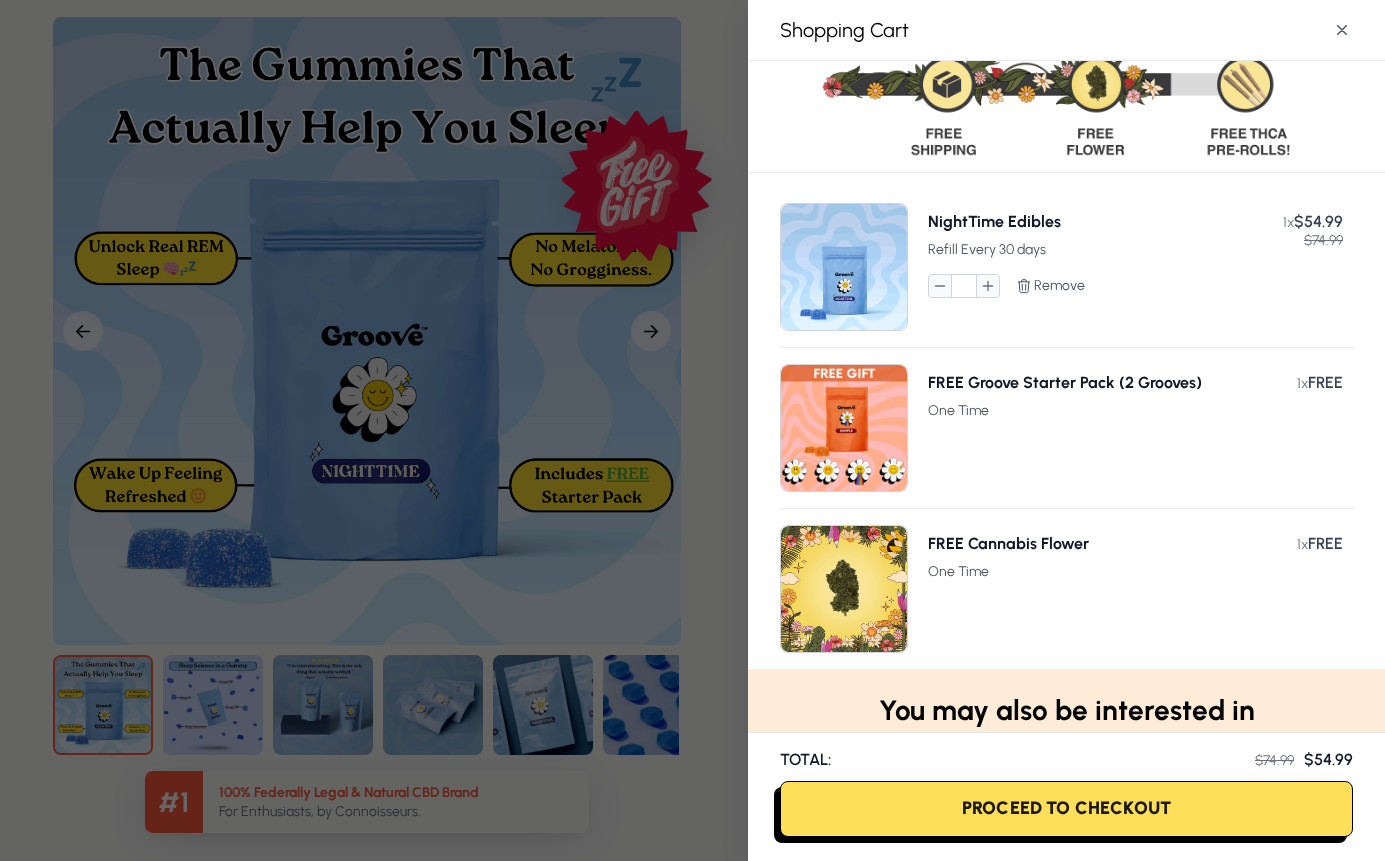 scroll, scrollTop: 0, scrollLeft: 0, axis: both 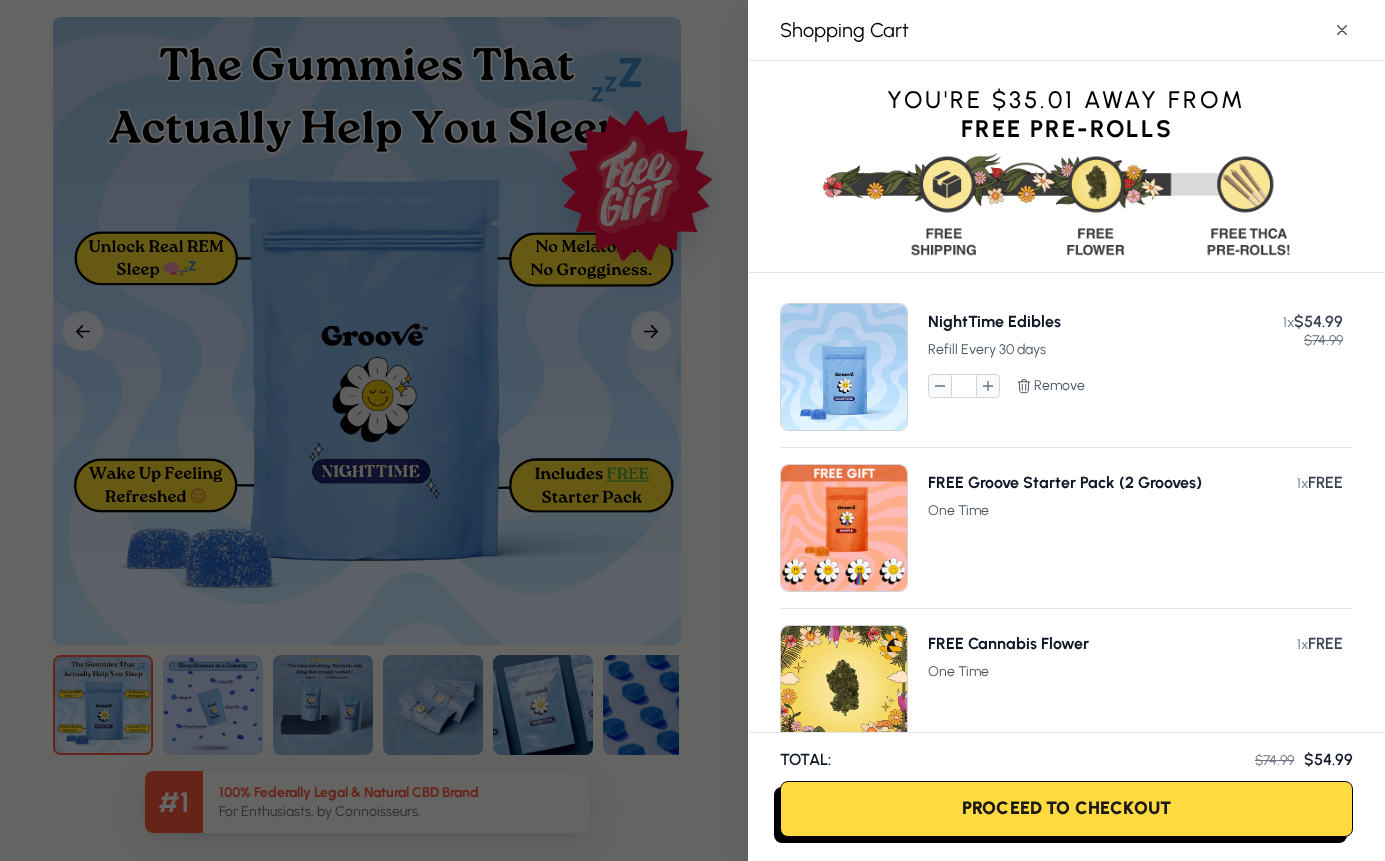click on "Proceed To Checkout" at bounding box center (1066, 809) 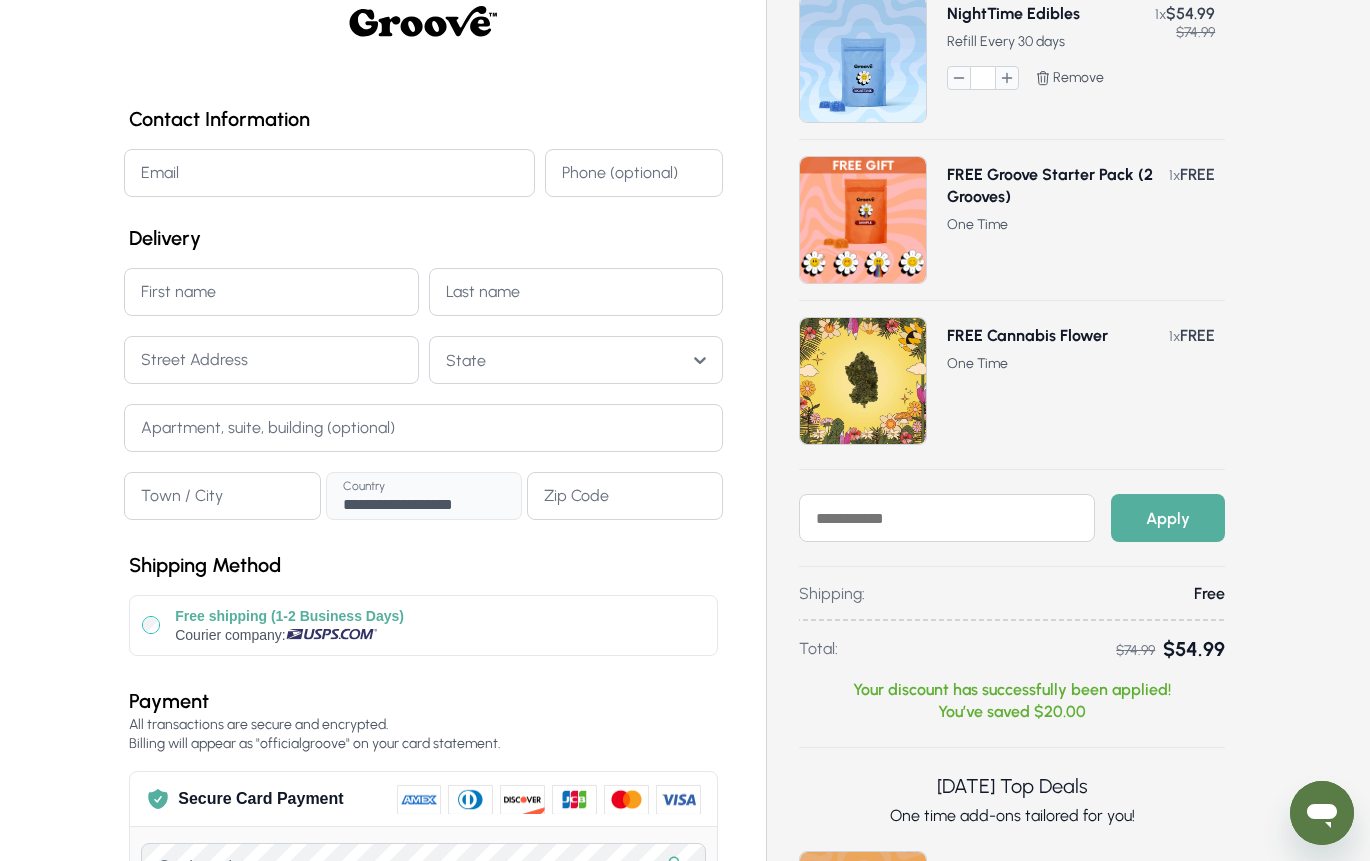 scroll, scrollTop: 0, scrollLeft: 0, axis: both 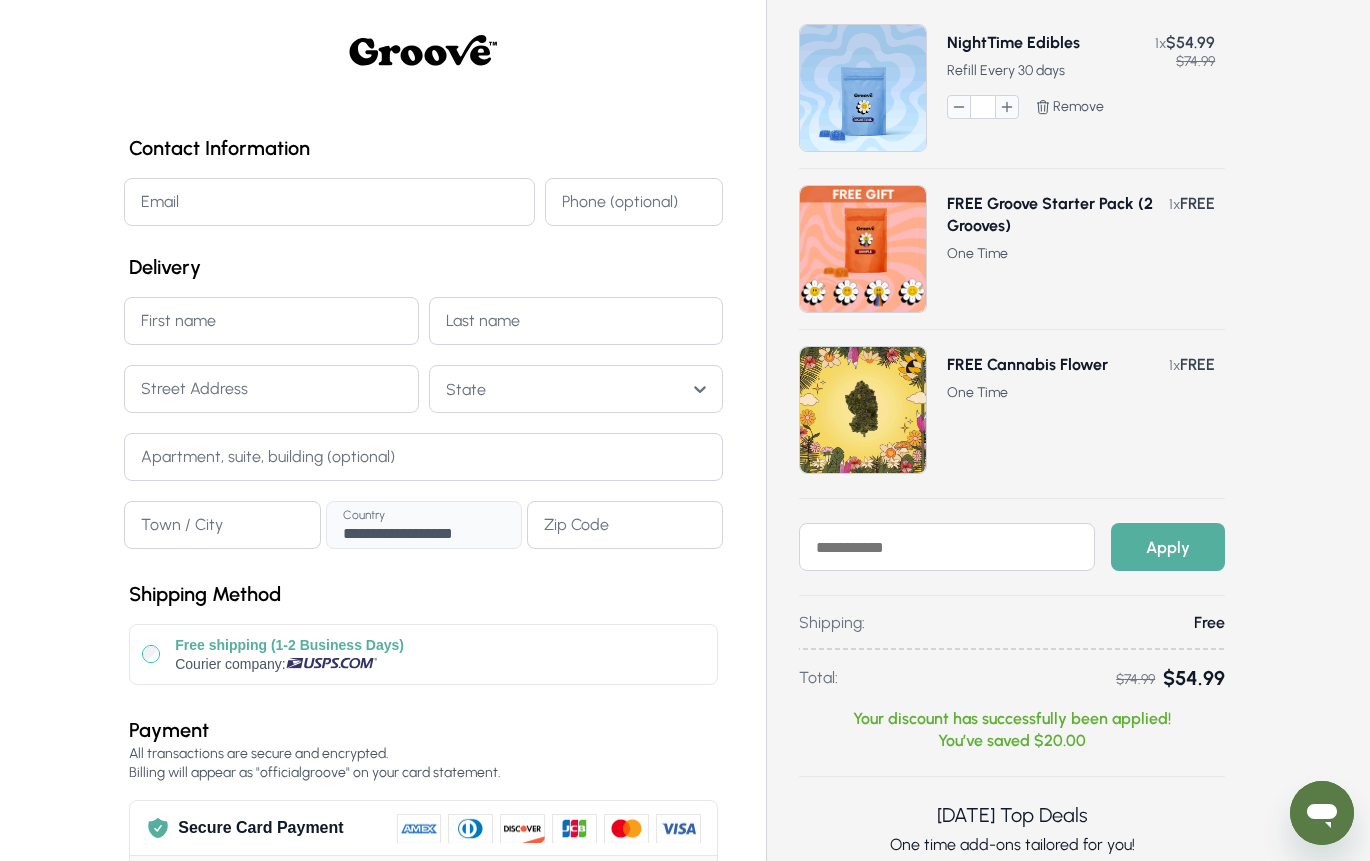click on "Email" at bounding box center [329, 202] 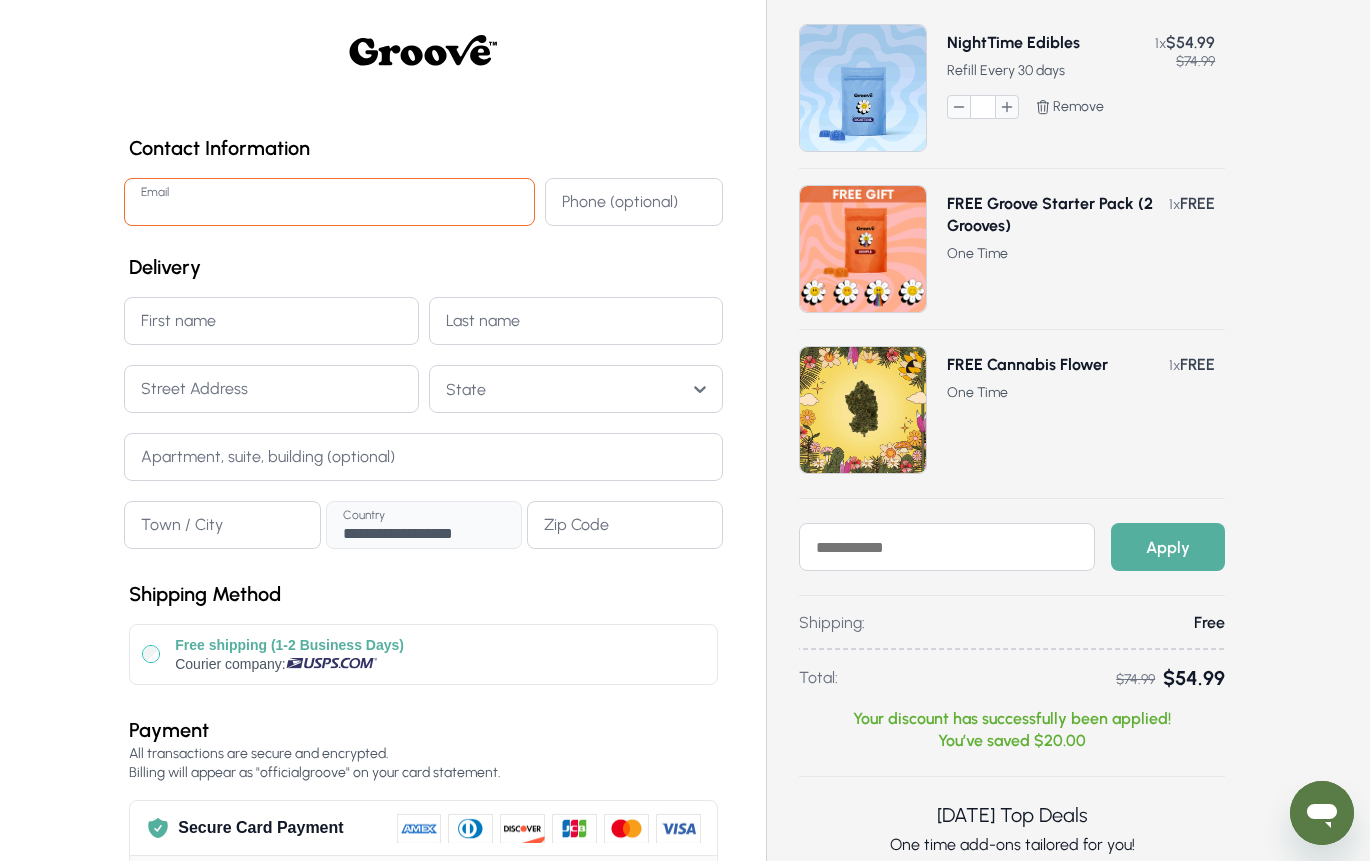 type on "**********" 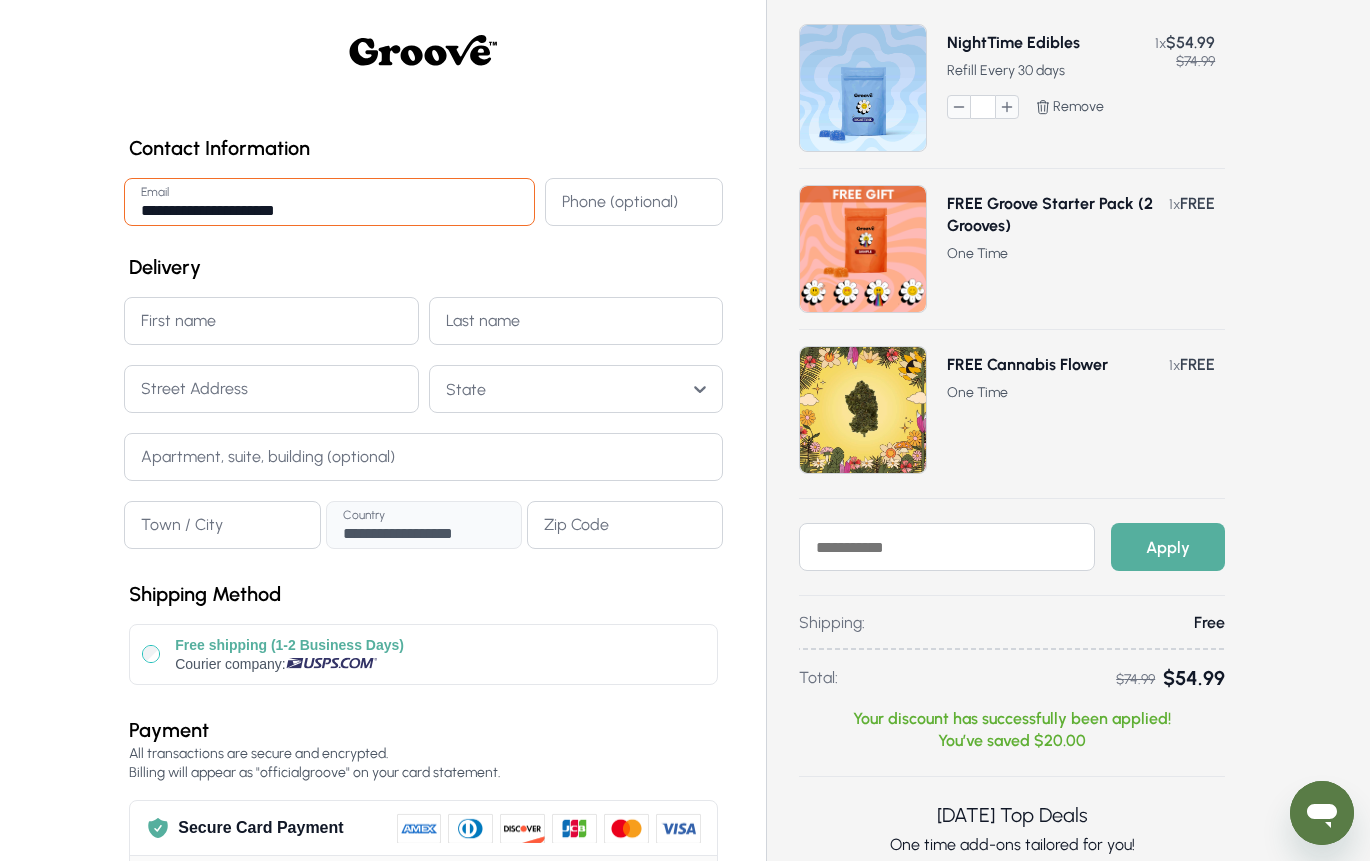 type on "**********" 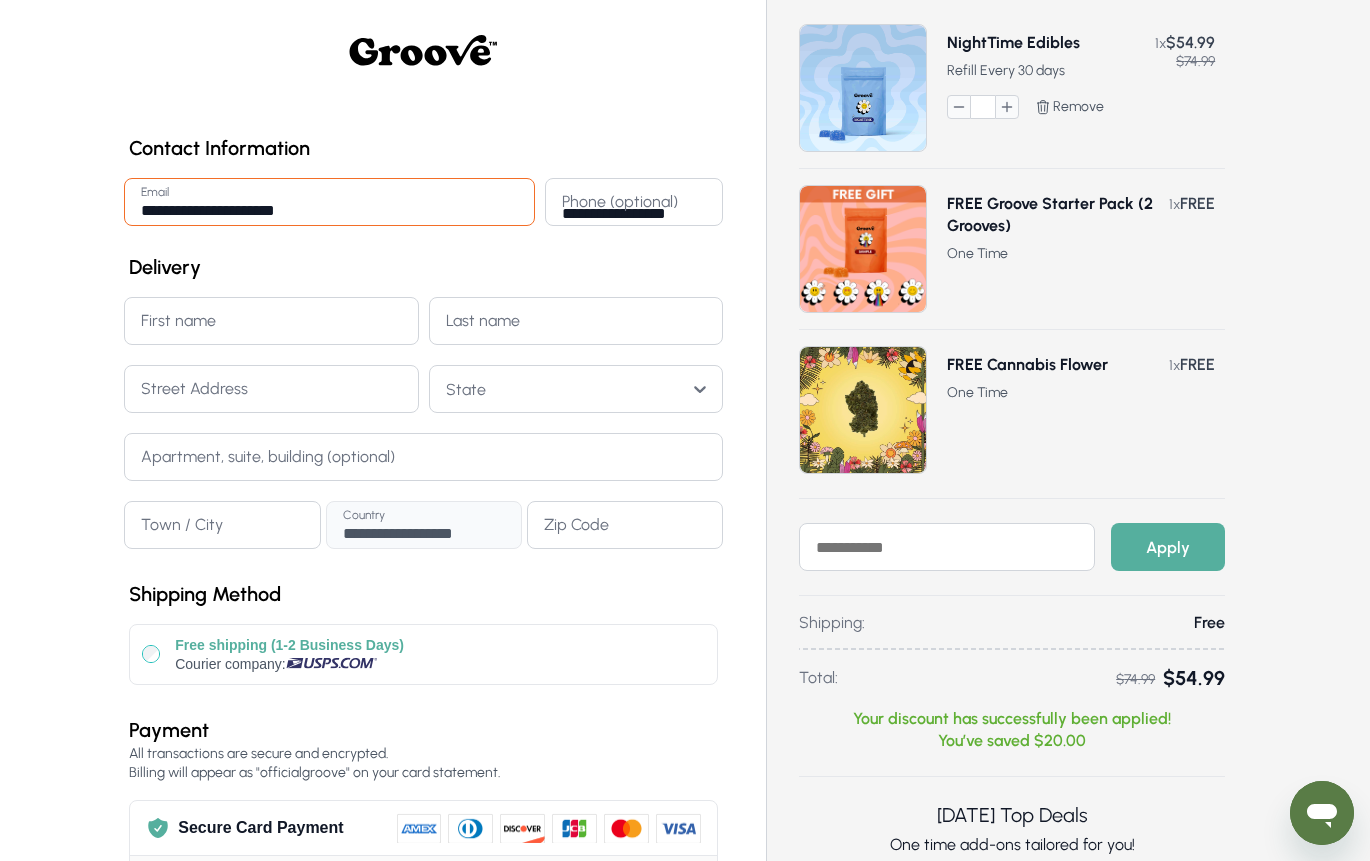type on "****" 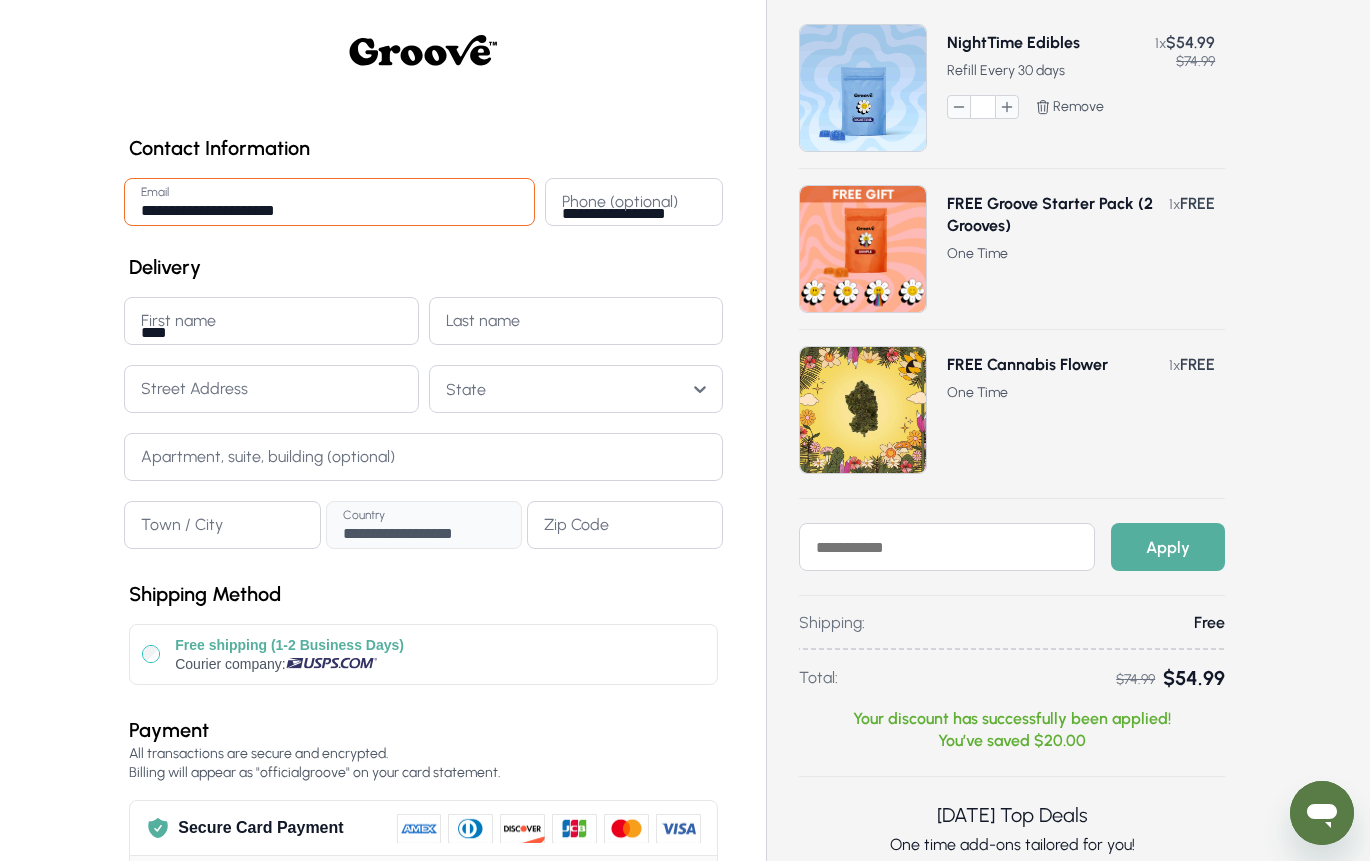 type on "******" 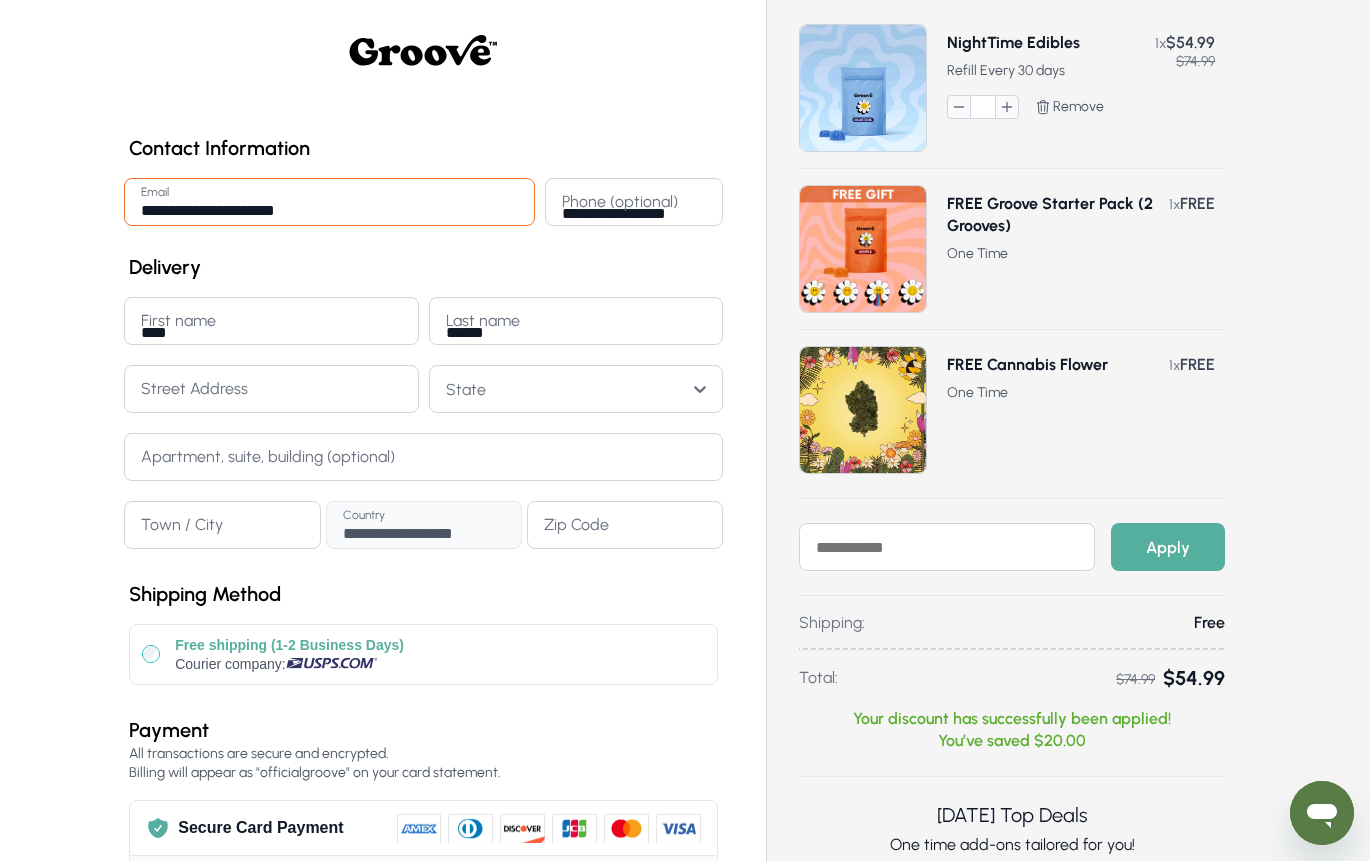type on "**********" 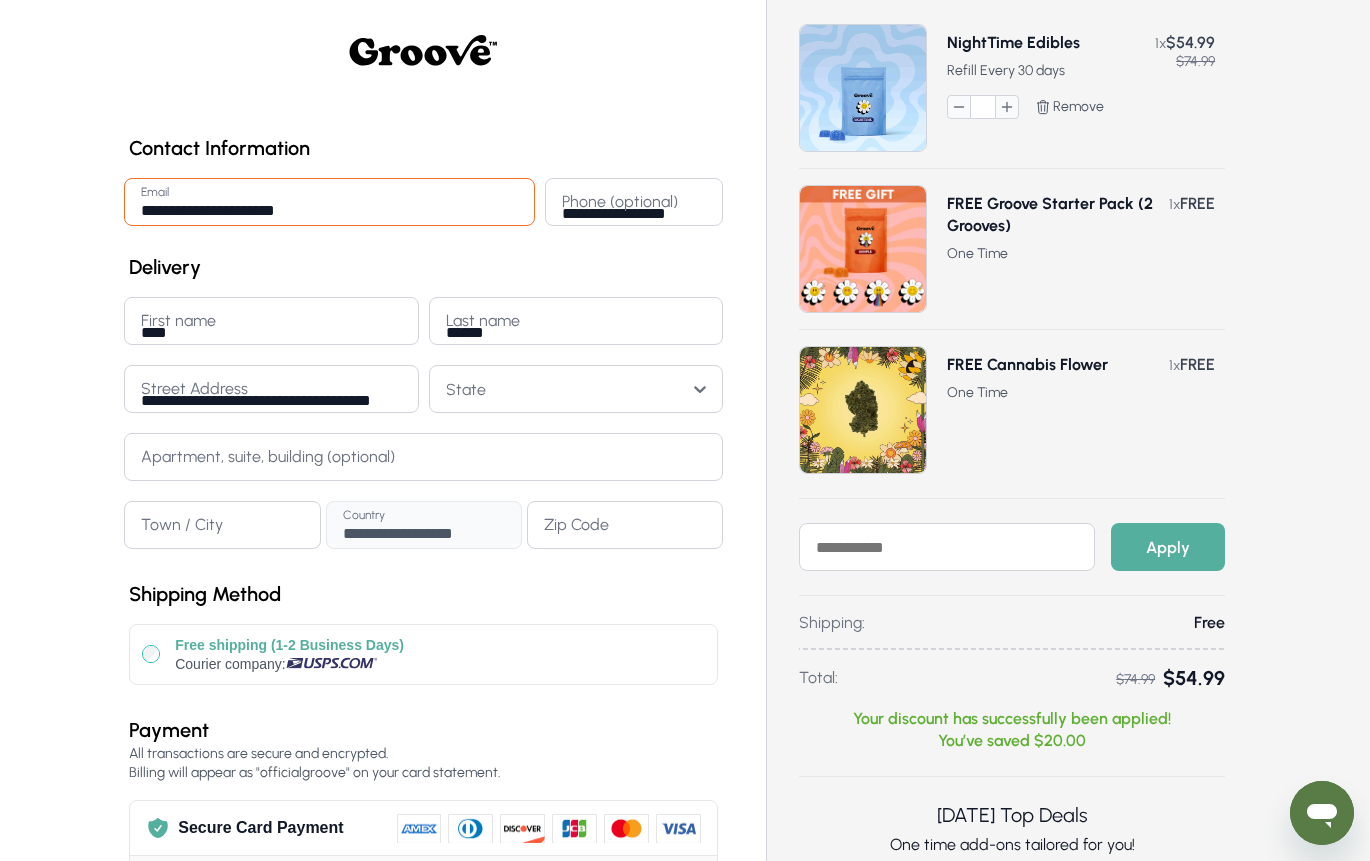 type on "*******" 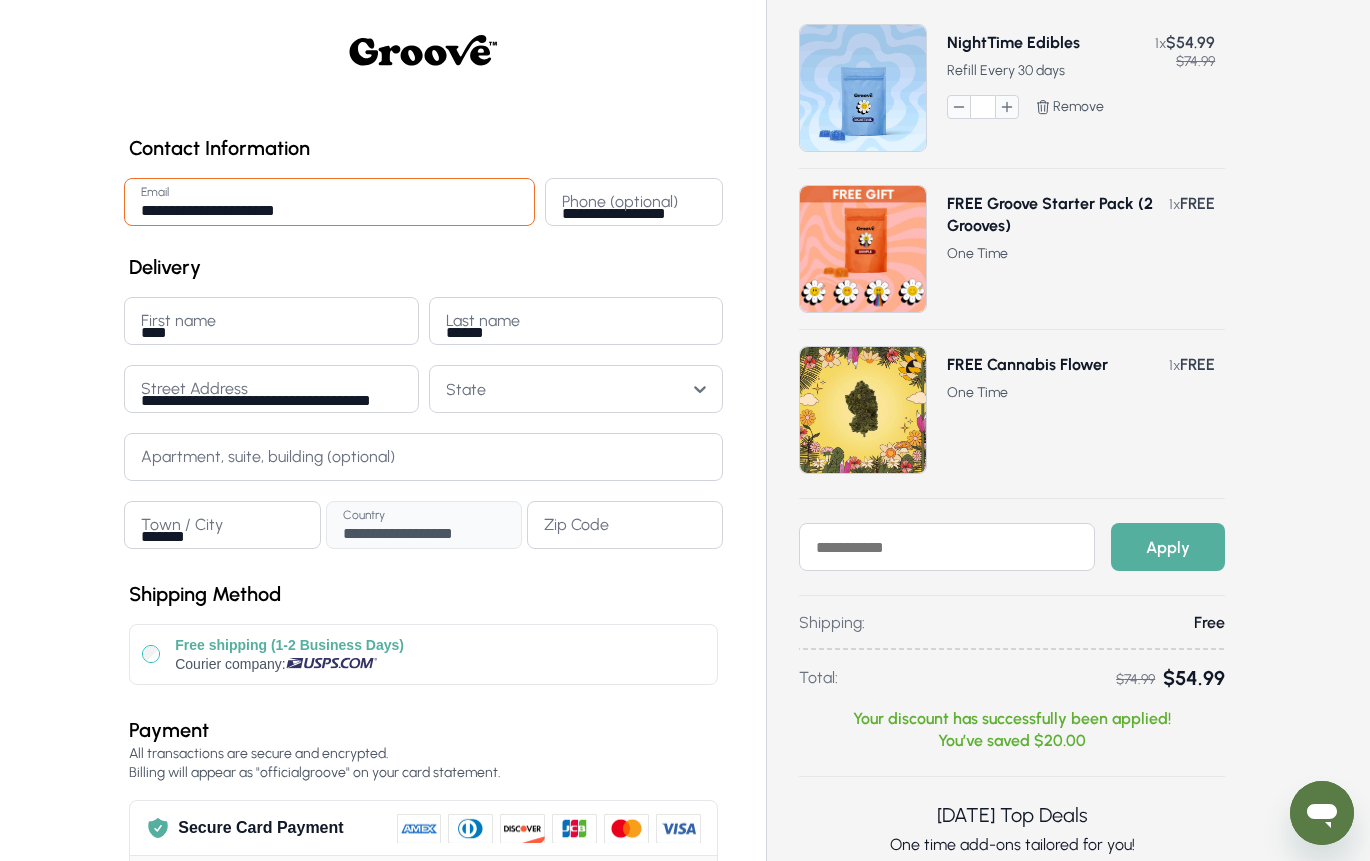 type on "*****" 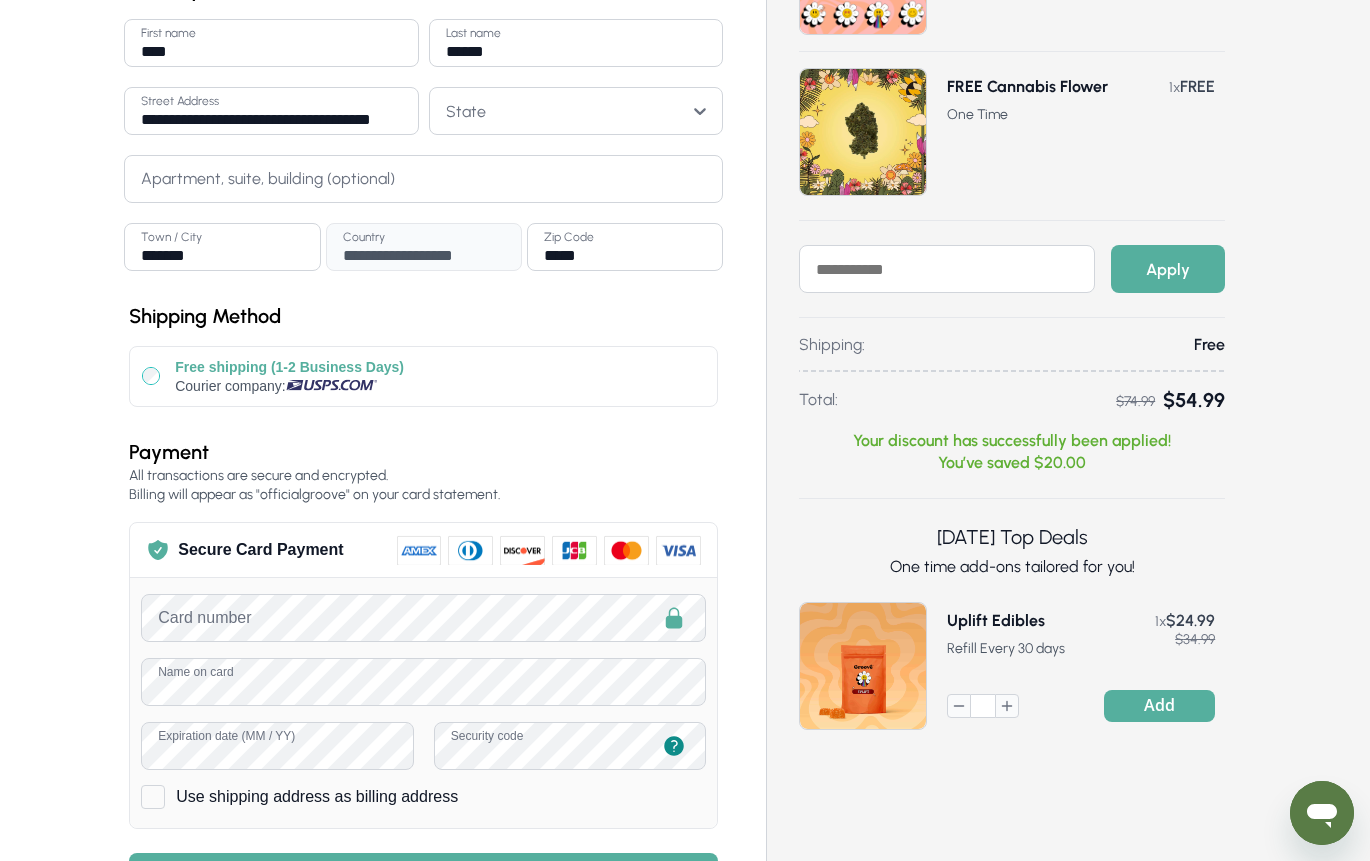 scroll, scrollTop: 400, scrollLeft: 0, axis: vertical 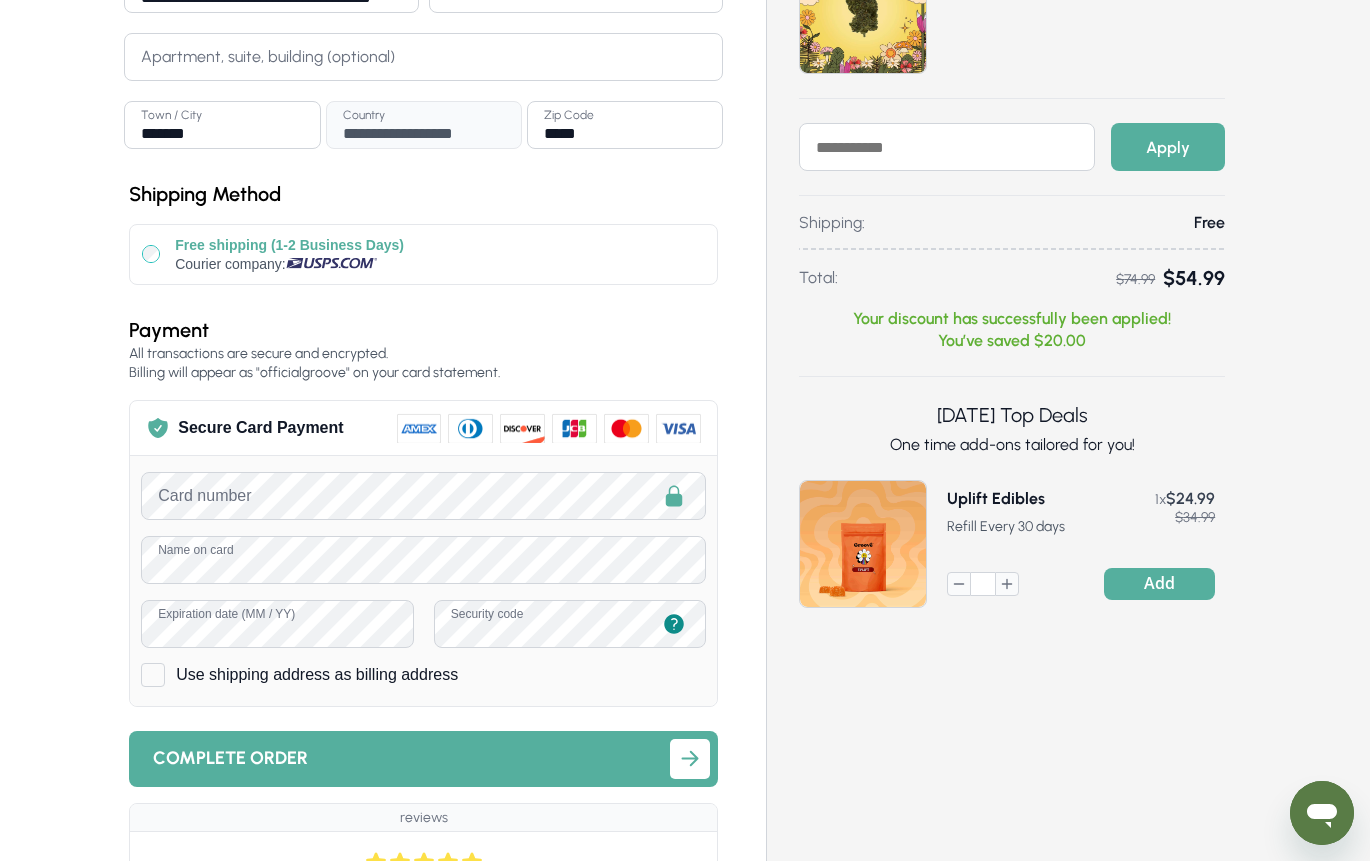 click at bounding box center (549, 428) 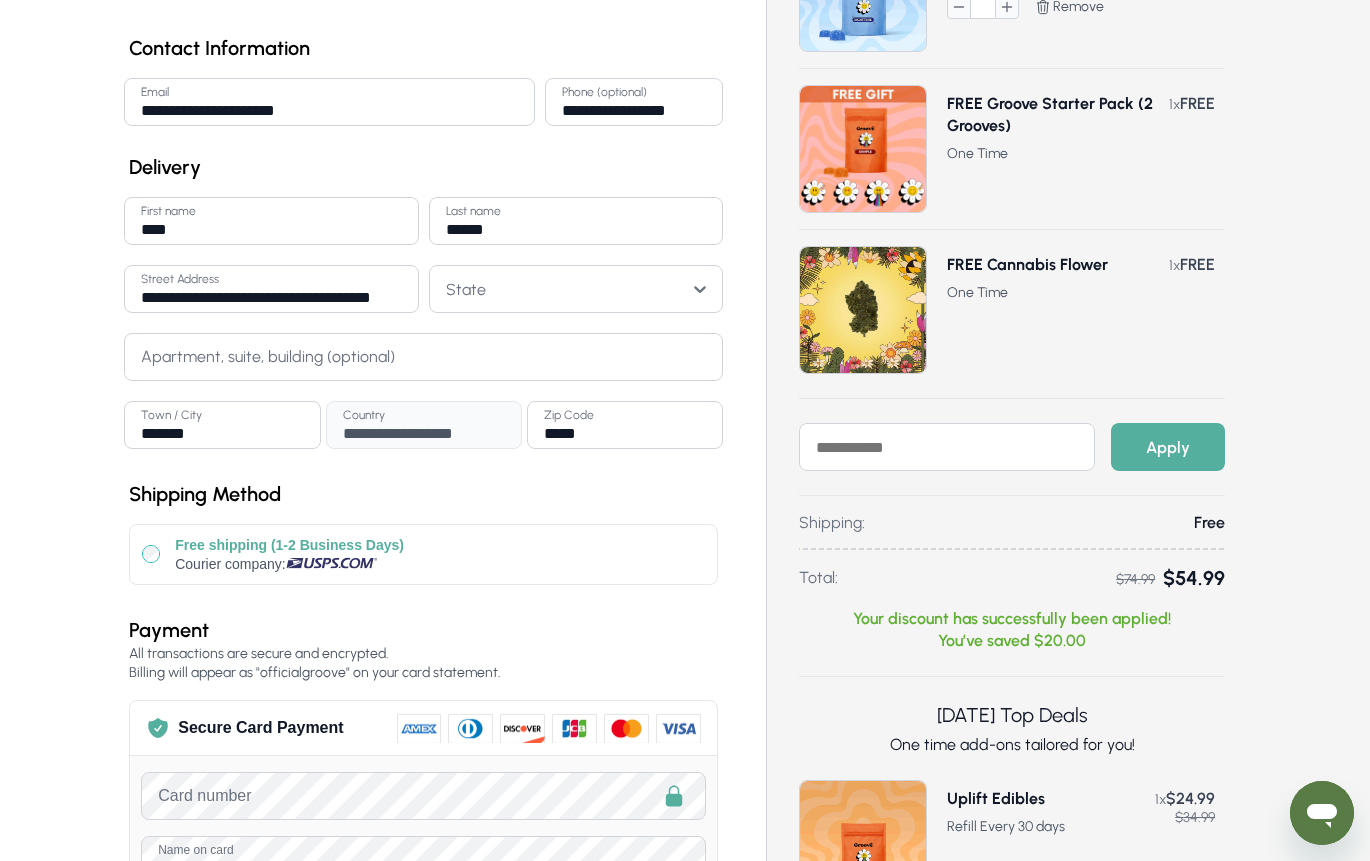 scroll, scrollTop: 0, scrollLeft: 0, axis: both 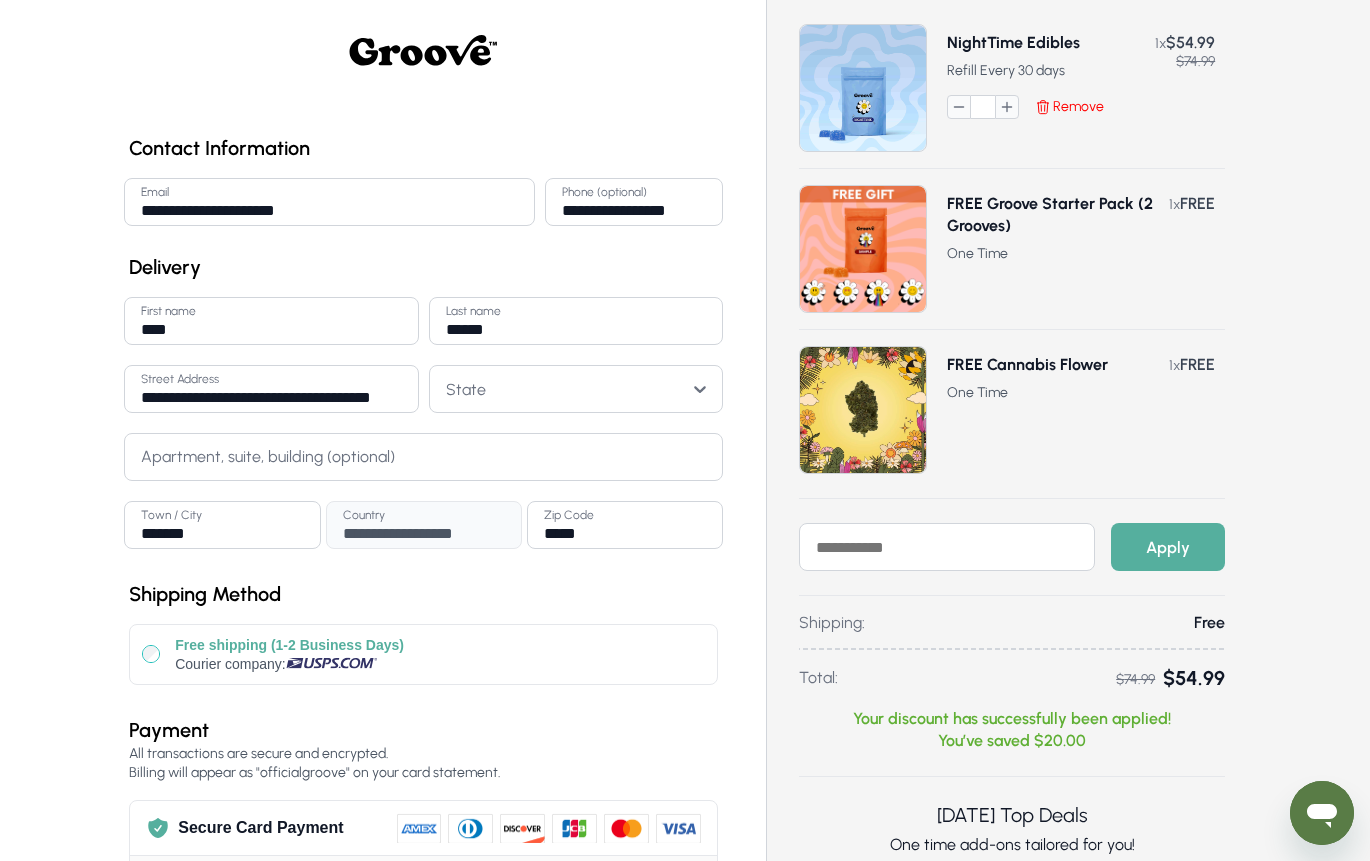 click on "Remove" at bounding box center [1078, 107] 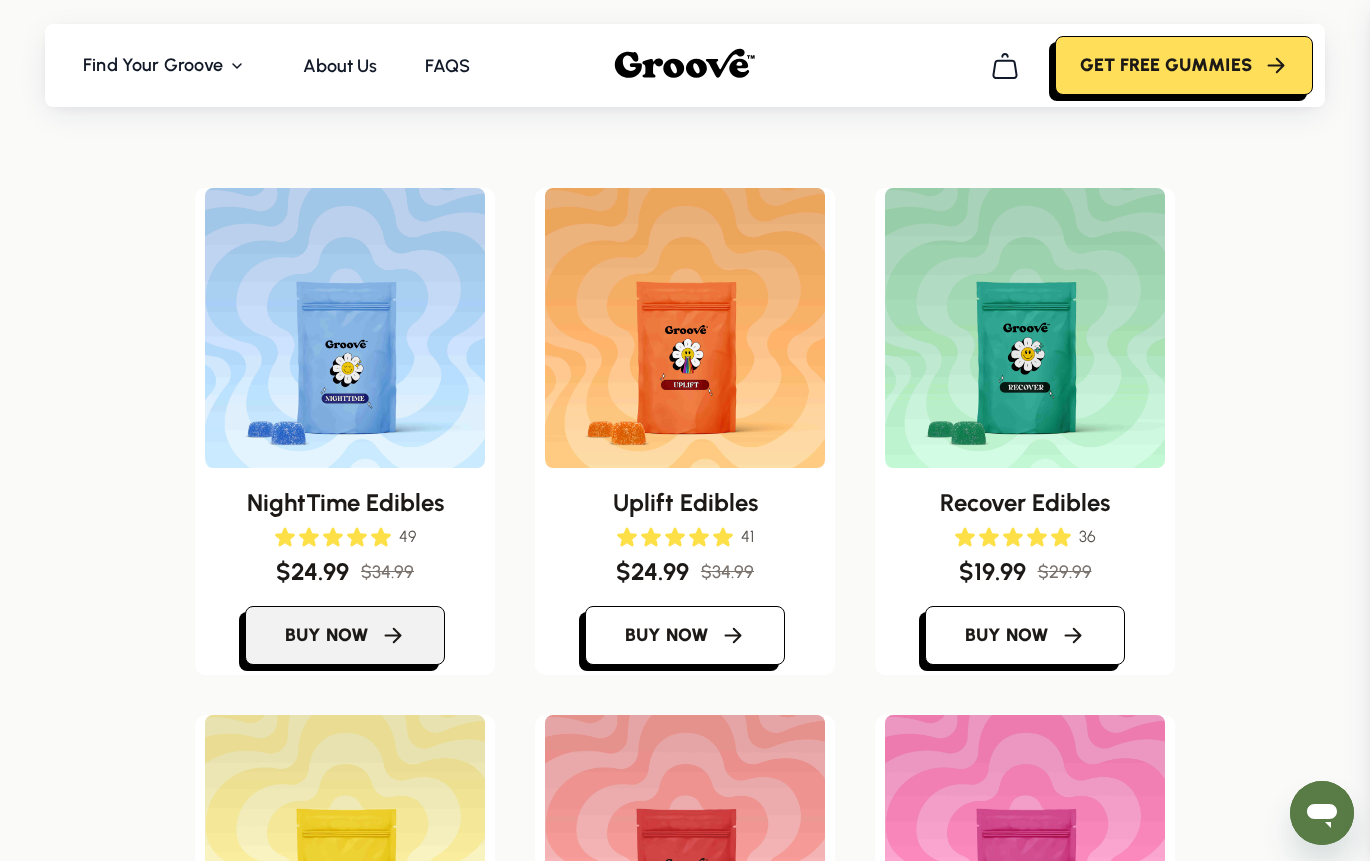 click on "Buy now" at bounding box center [327, 636] 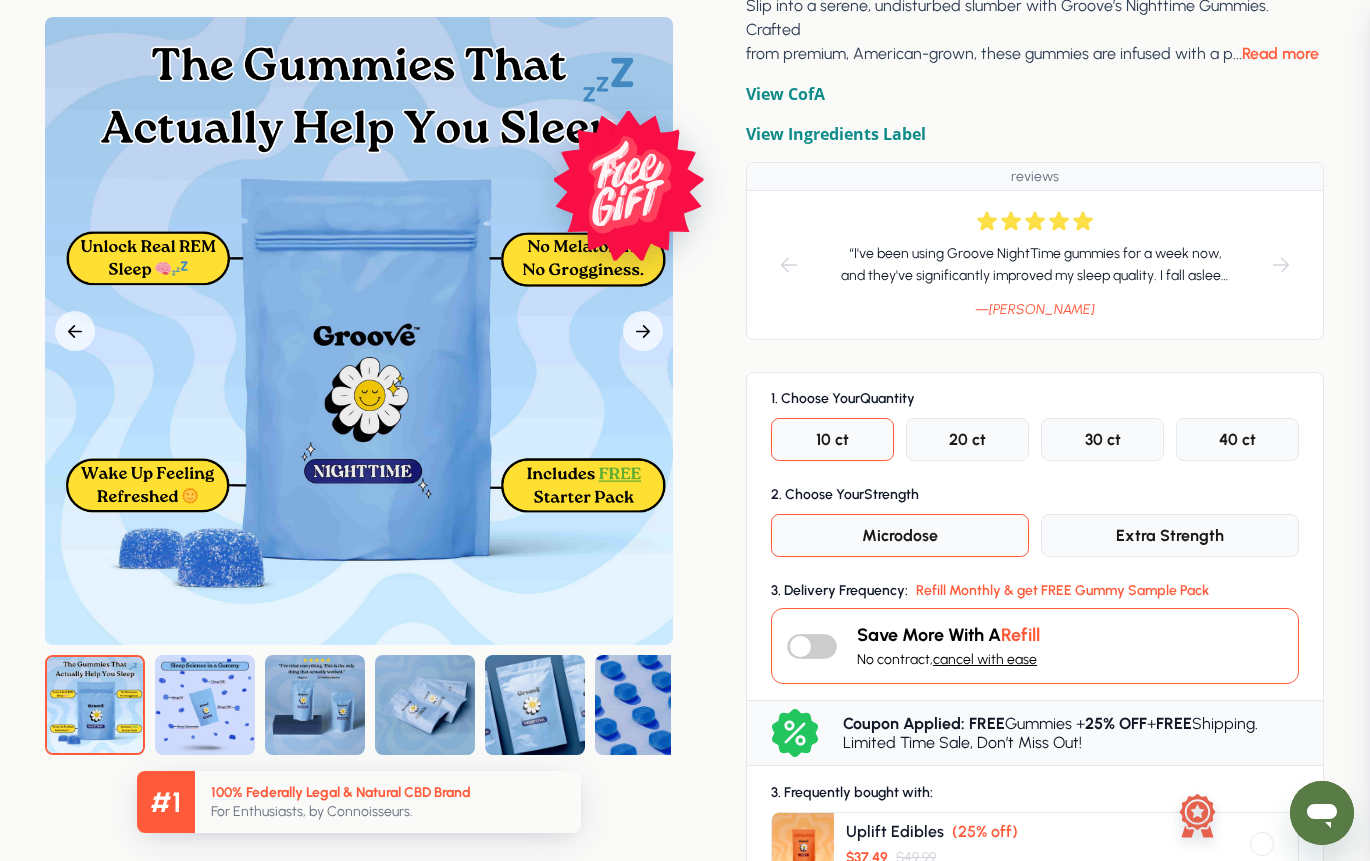 scroll, scrollTop: 300, scrollLeft: 0, axis: vertical 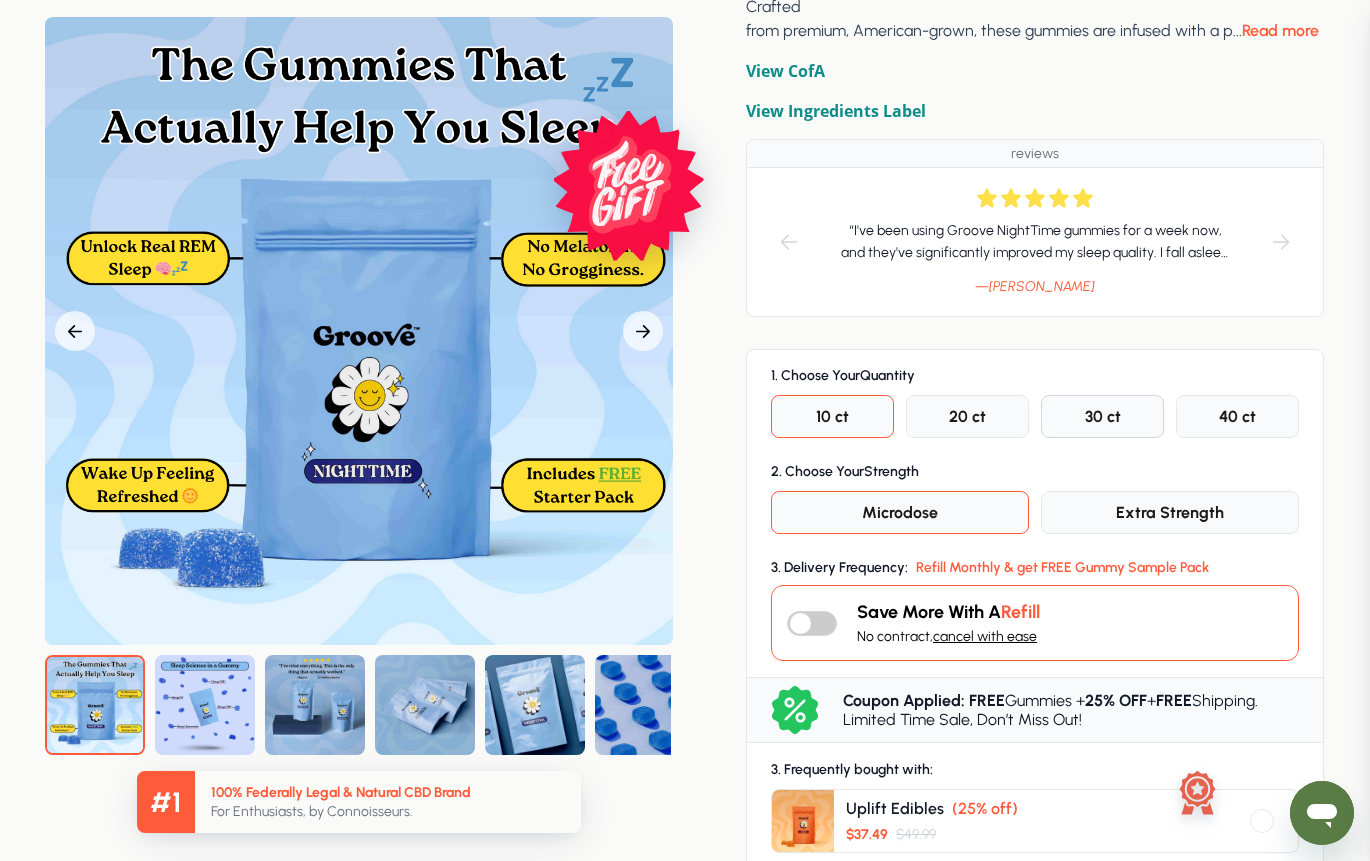click on "30 ct" at bounding box center [1103, 416] 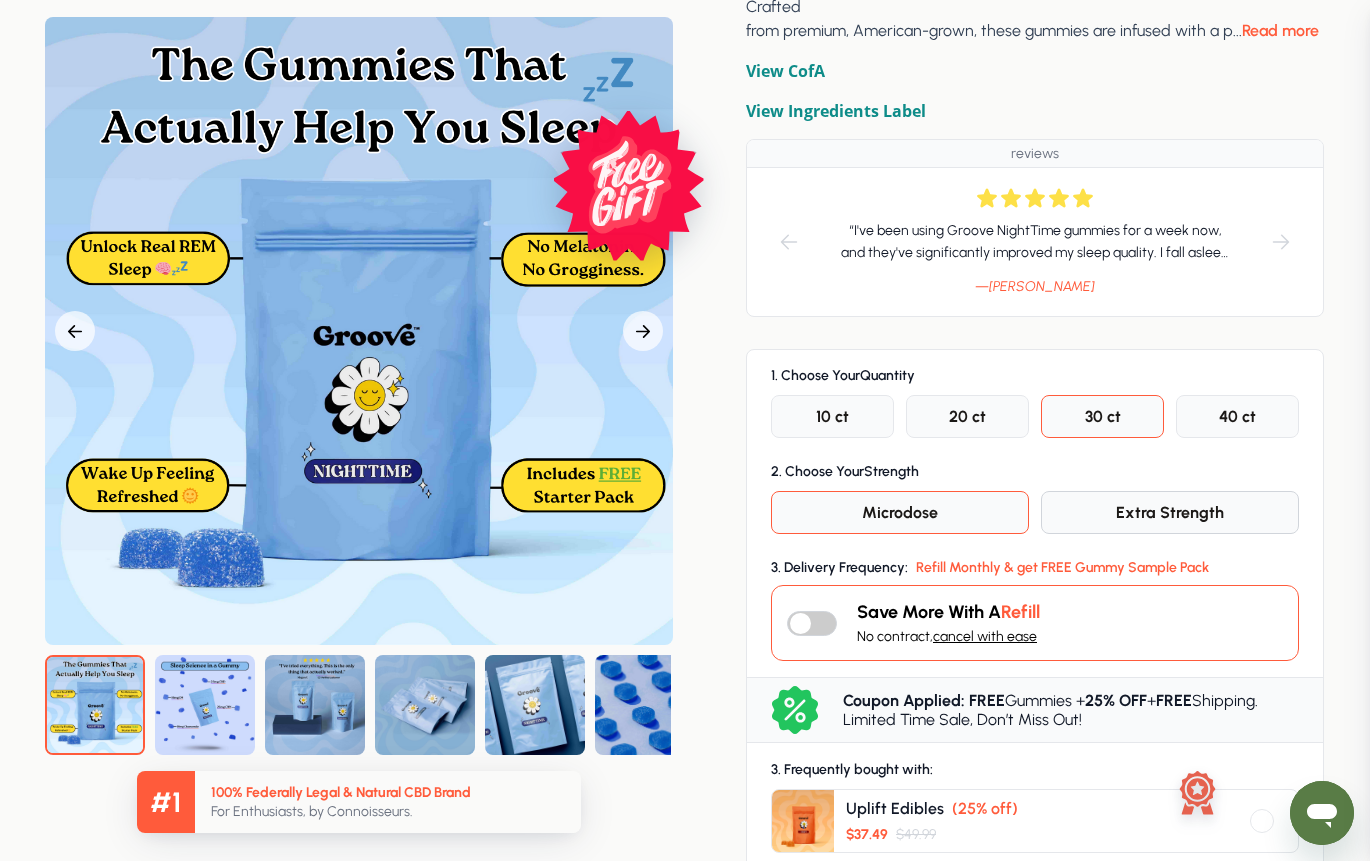 click on "Extra Strength" at bounding box center (1170, 512) 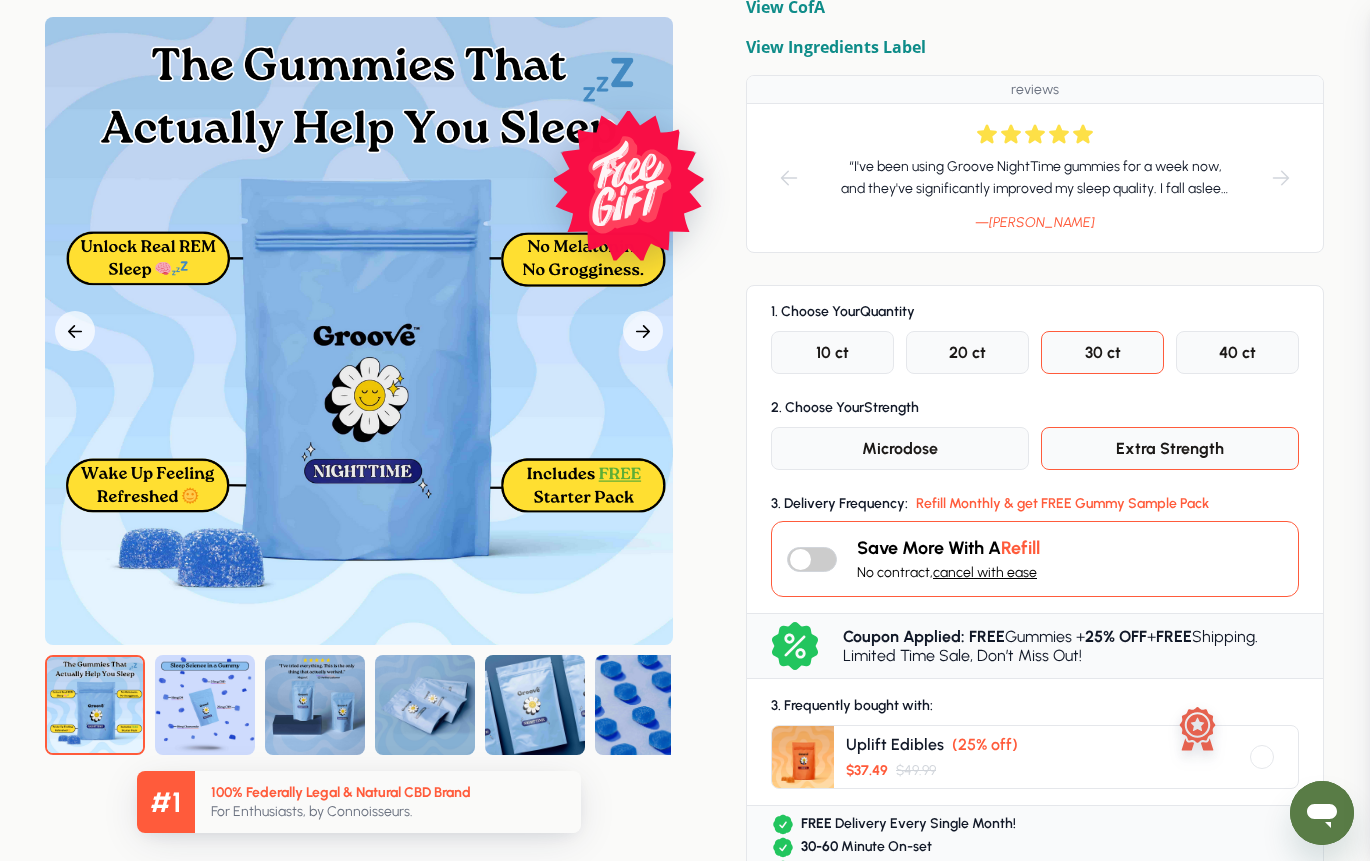 scroll, scrollTop: 400, scrollLeft: 0, axis: vertical 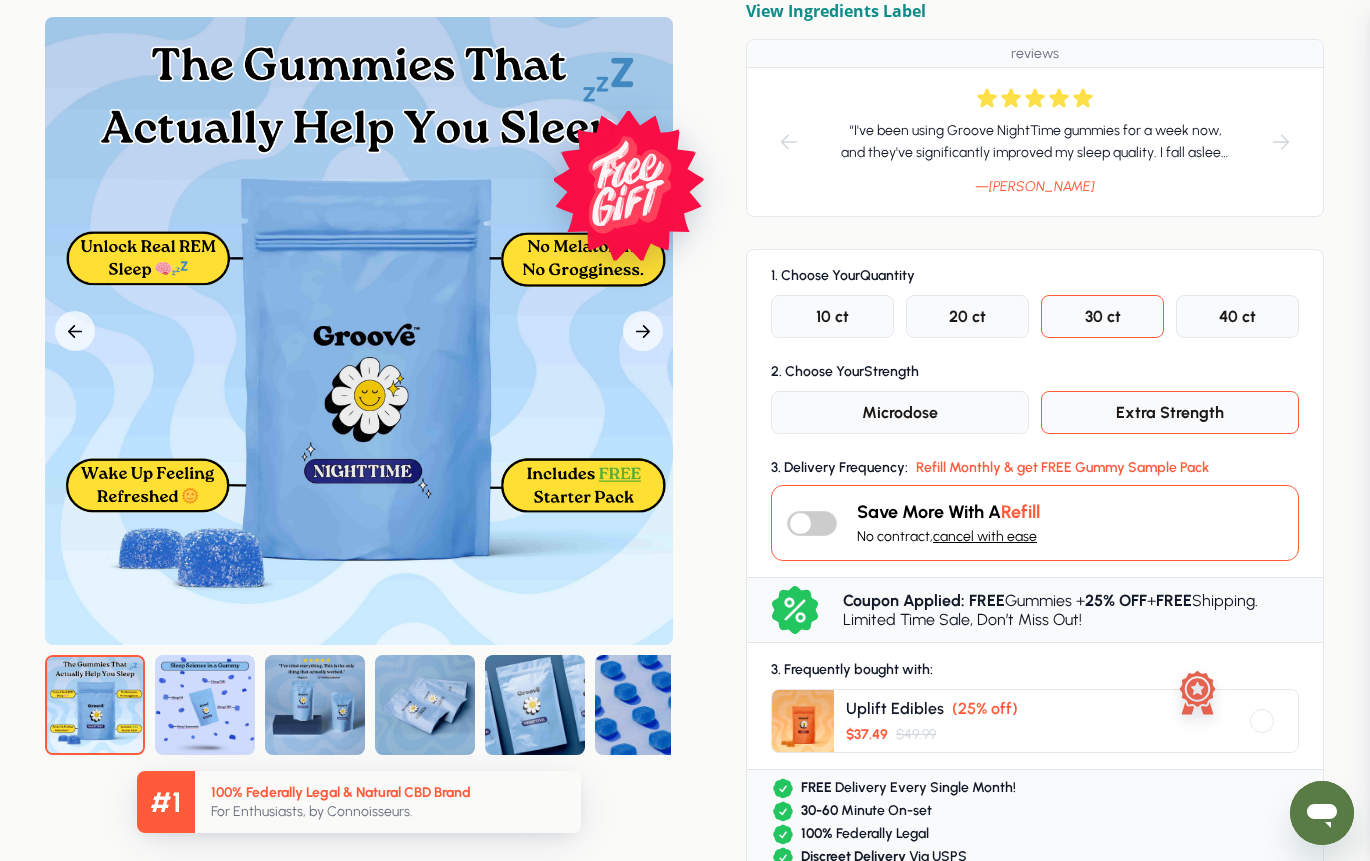 click at bounding box center [812, 523] 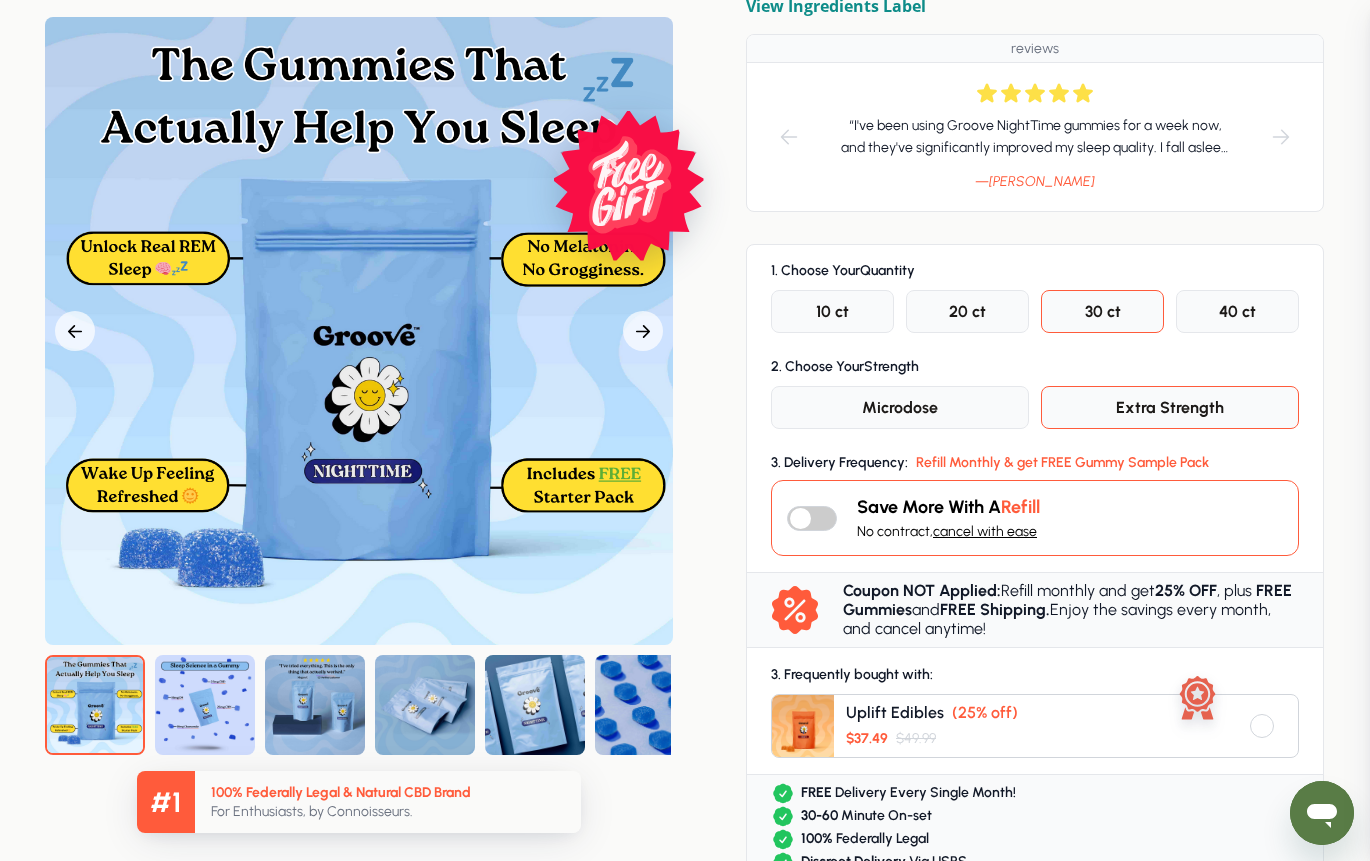 scroll, scrollTop: 400, scrollLeft: 0, axis: vertical 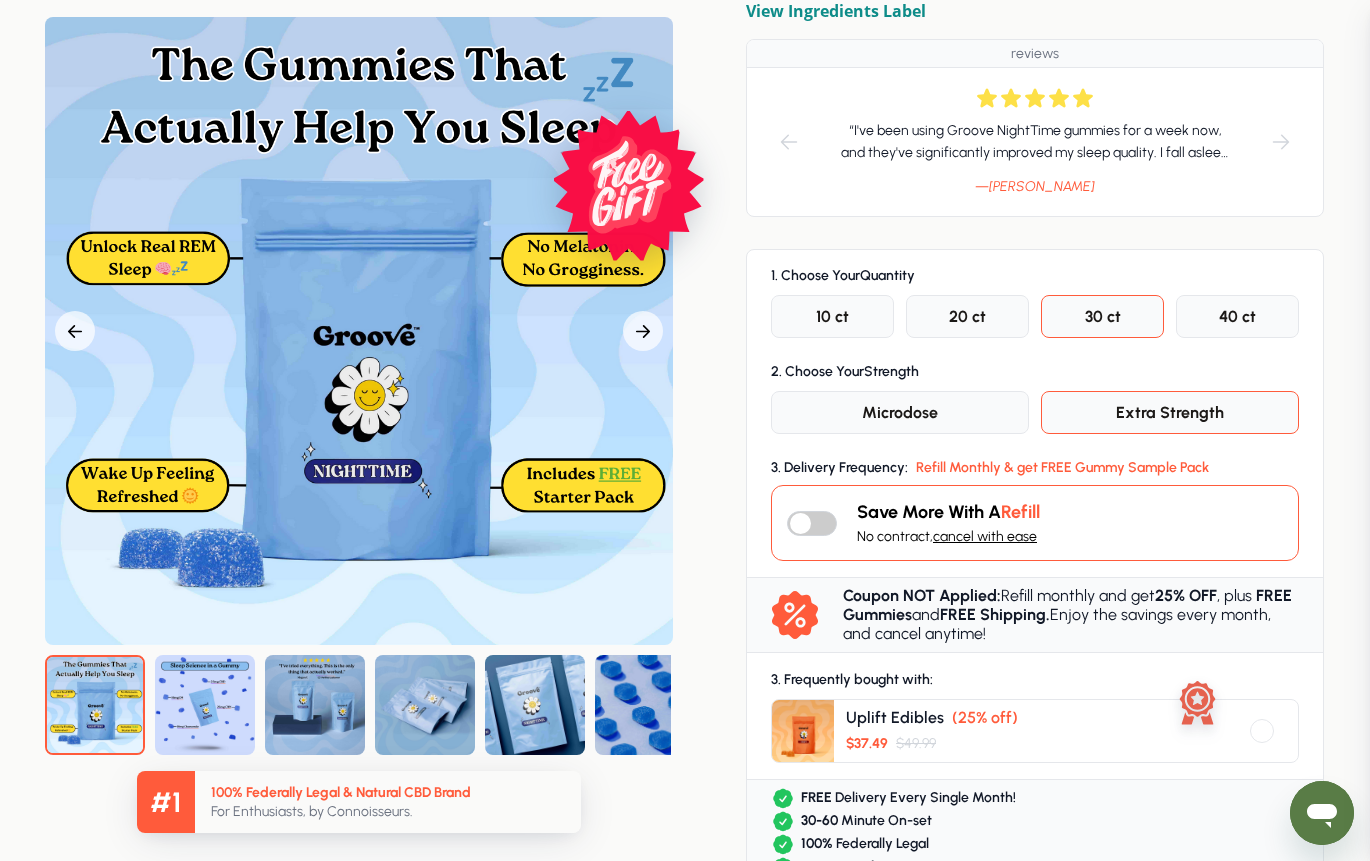 click at bounding box center [812, 523] 